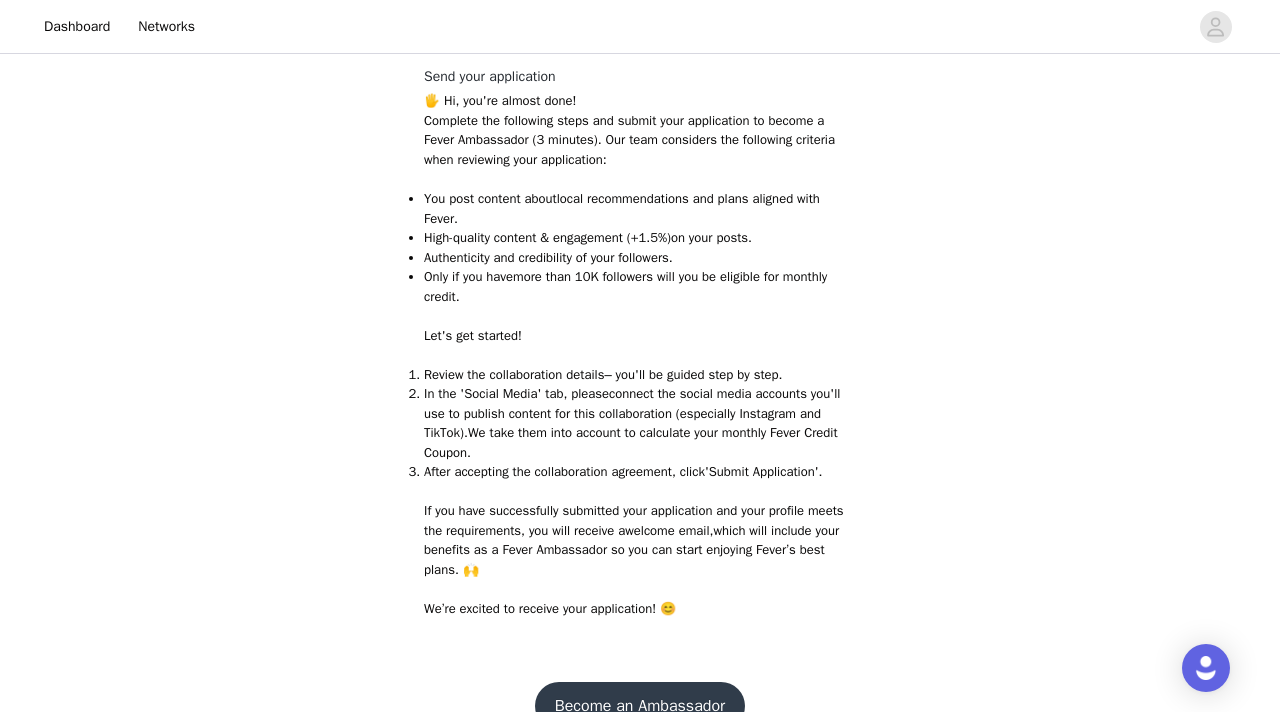 scroll, scrollTop: 480, scrollLeft: 0, axis: vertical 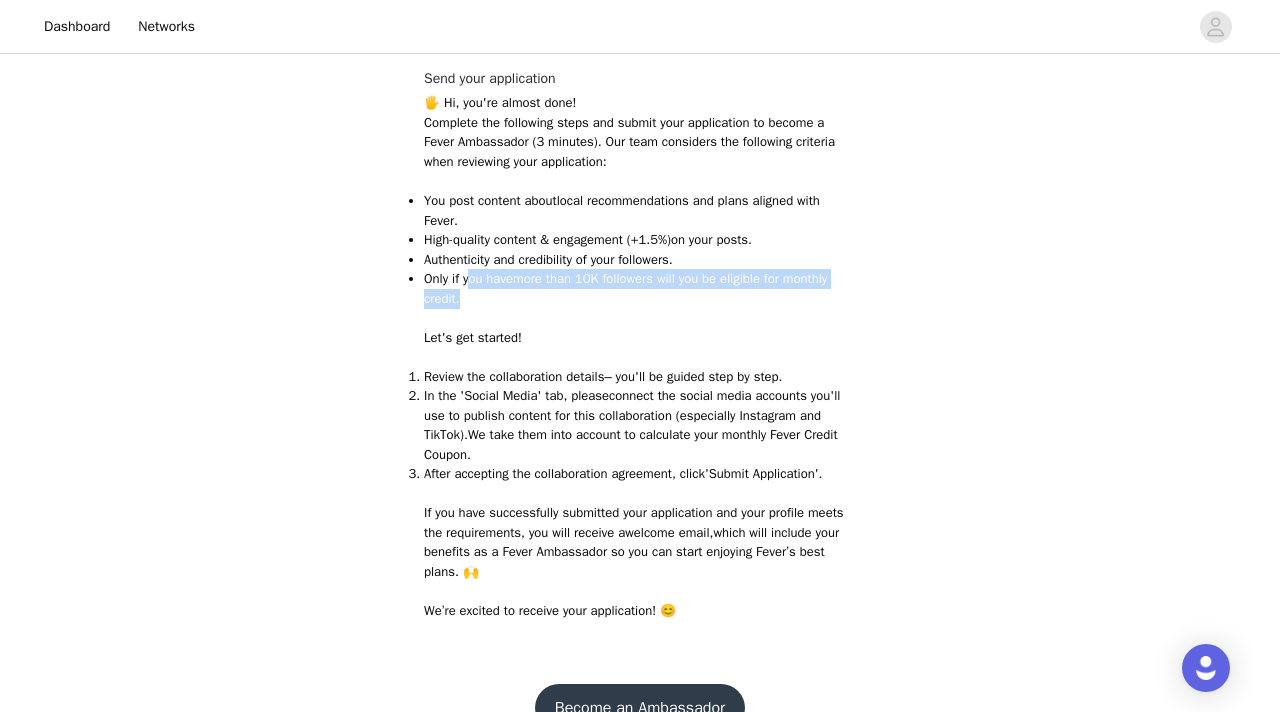drag, startPoint x: 472, startPoint y: 278, endPoint x: 575, endPoint y: 289, distance: 103.58572 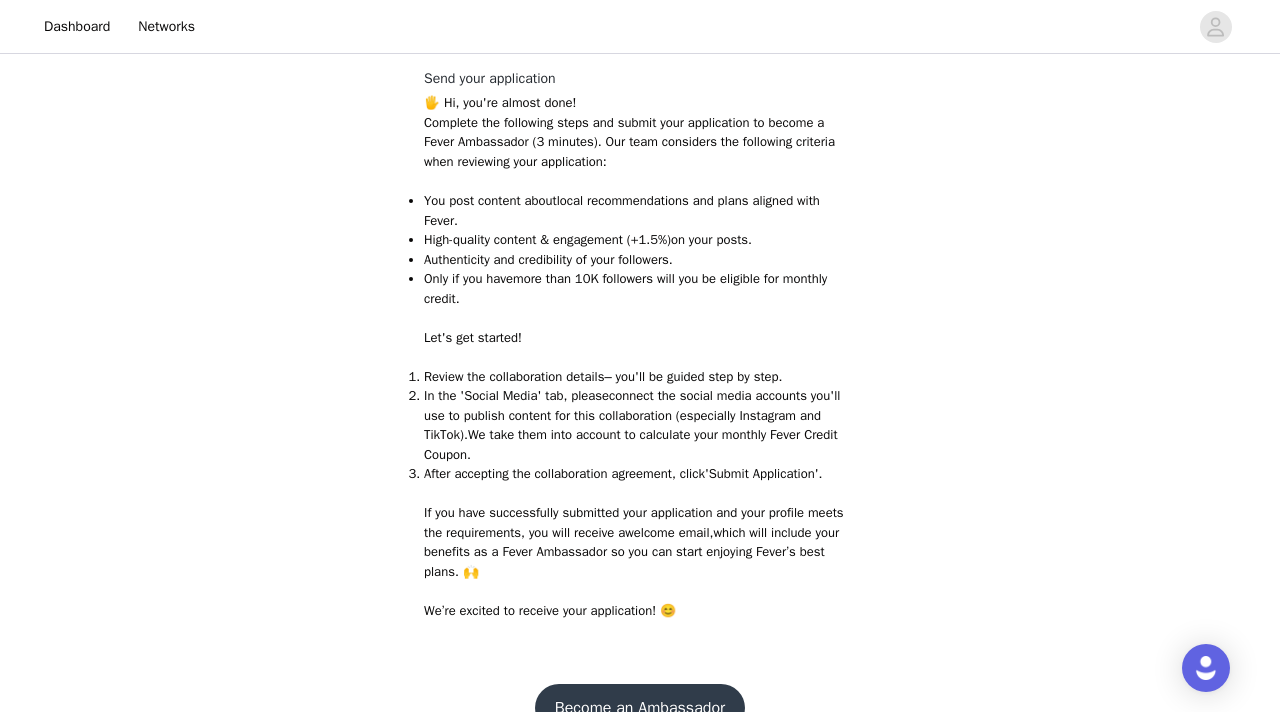 scroll, scrollTop: 543, scrollLeft: 0, axis: vertical 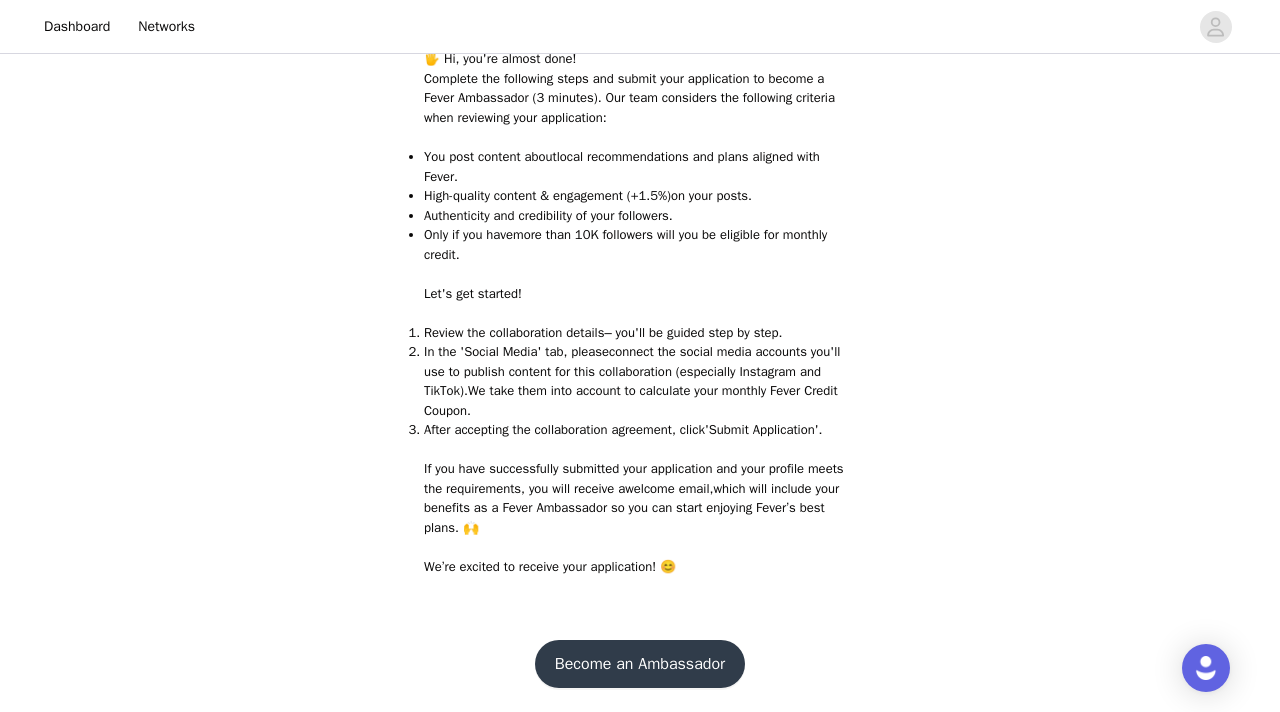 click on "Become an Ambassador" at bounding box center [640, 664] 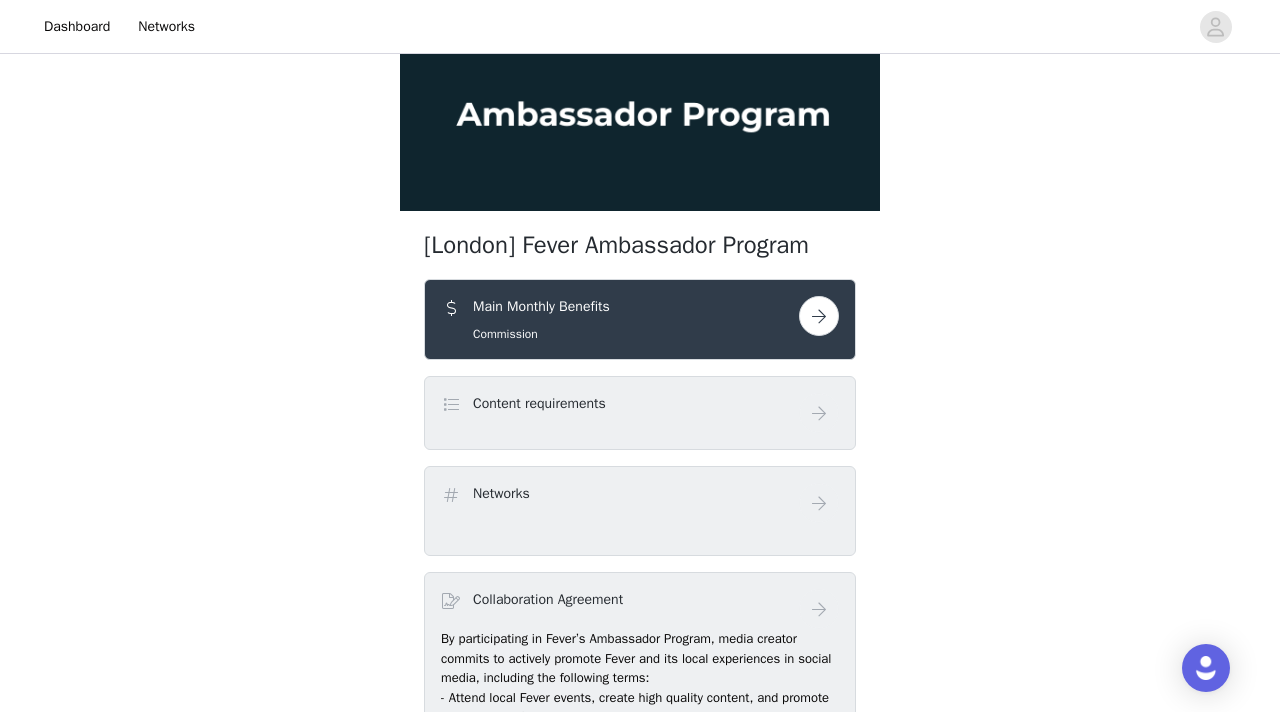 scroll, scrollTop: 217, scrollLeft: 0, axis: vertical 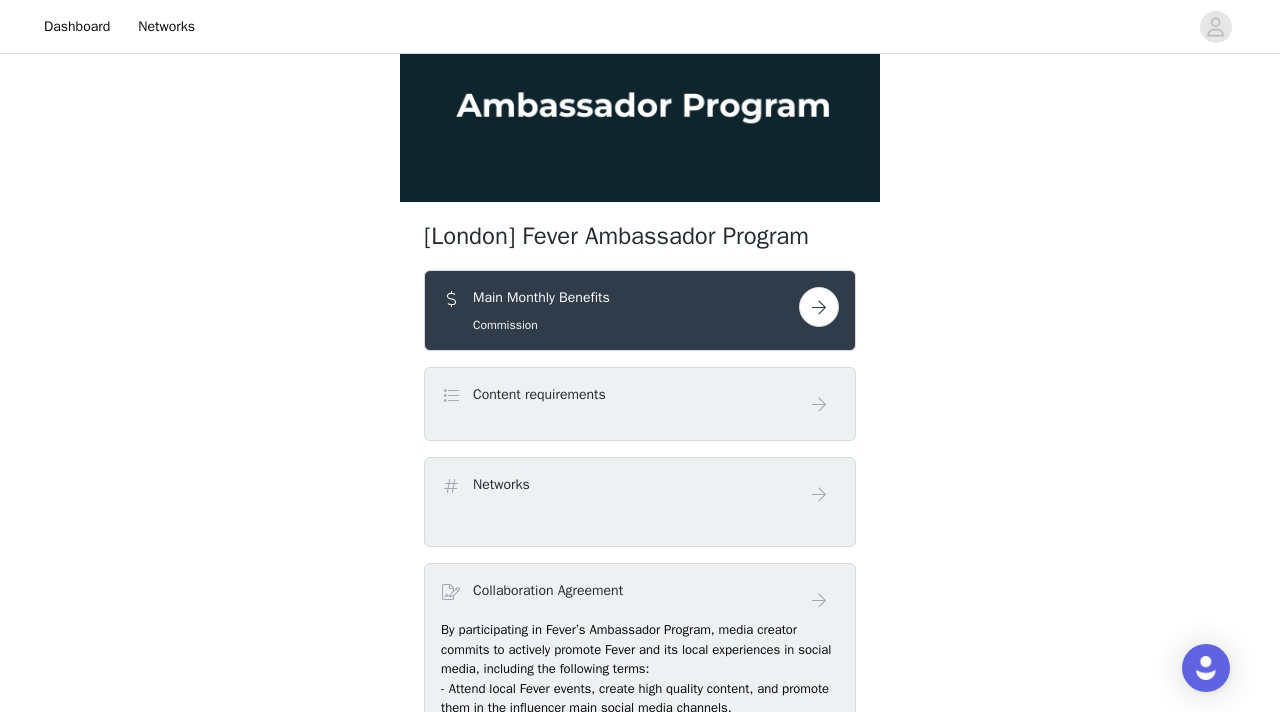 click on "Content requirements" at bounding box center [640, 404] 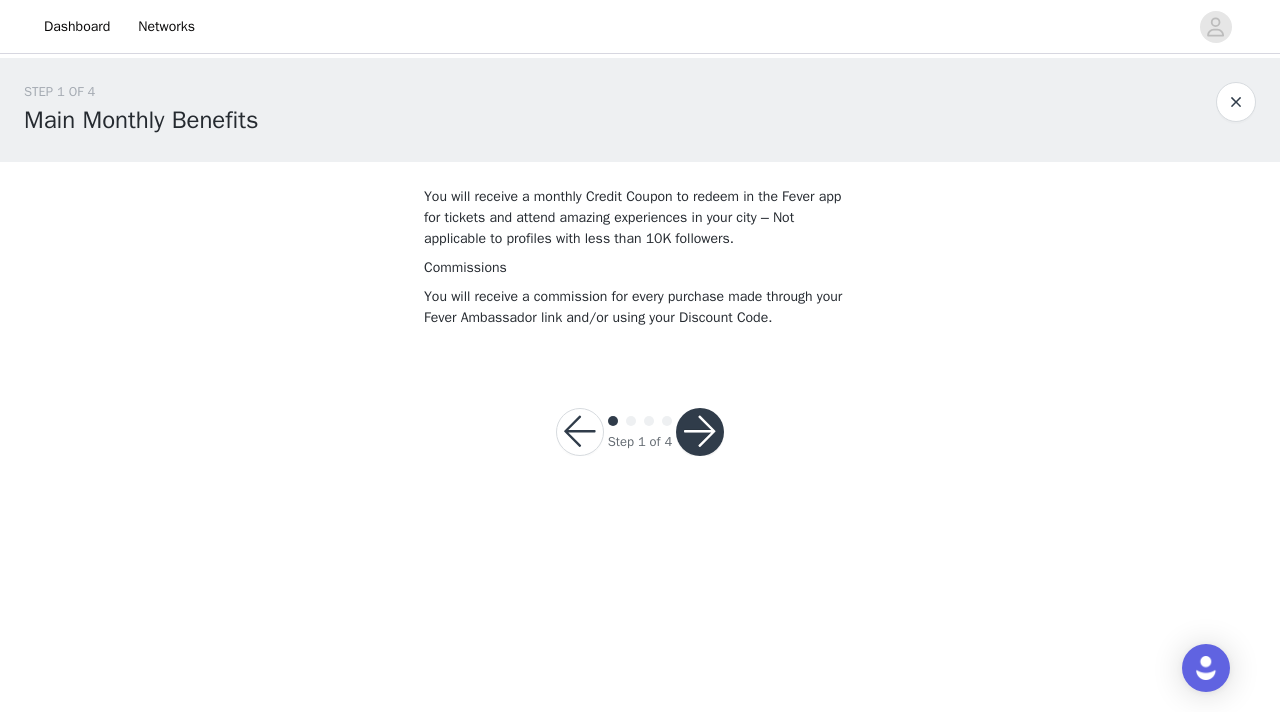 click at bounding box center (700, 432) 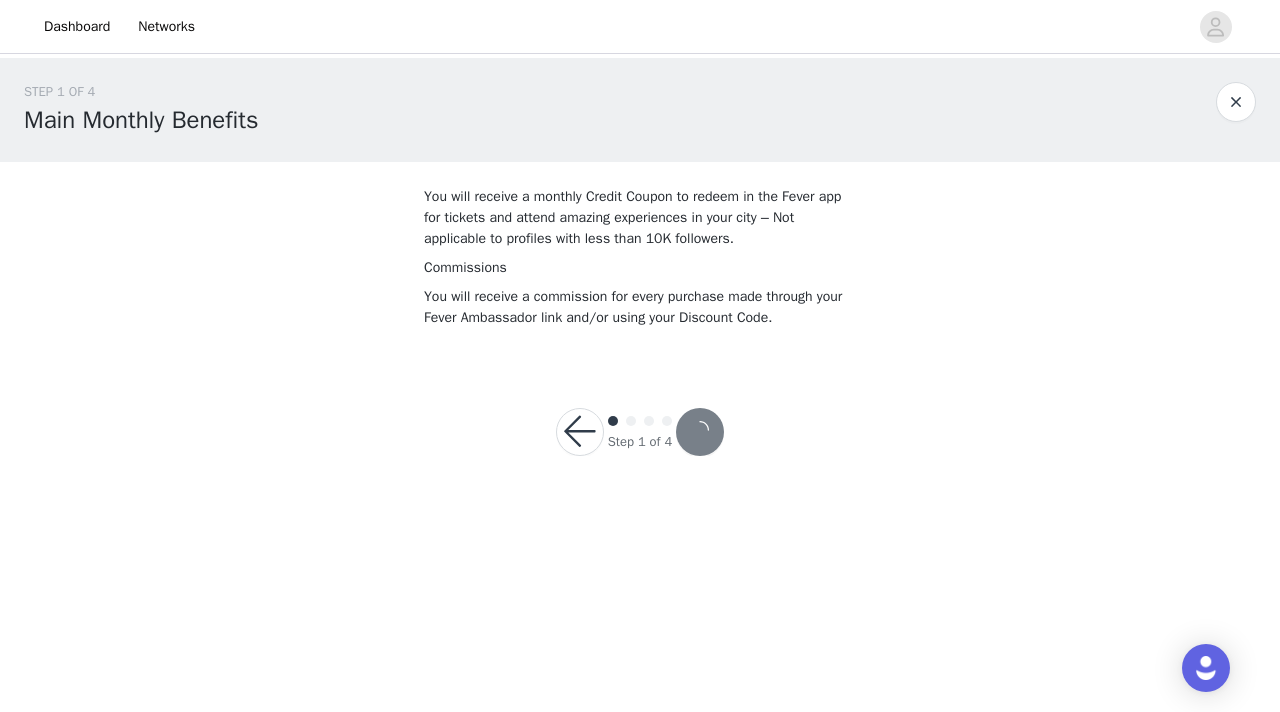 click at bounding box center (700, 432) 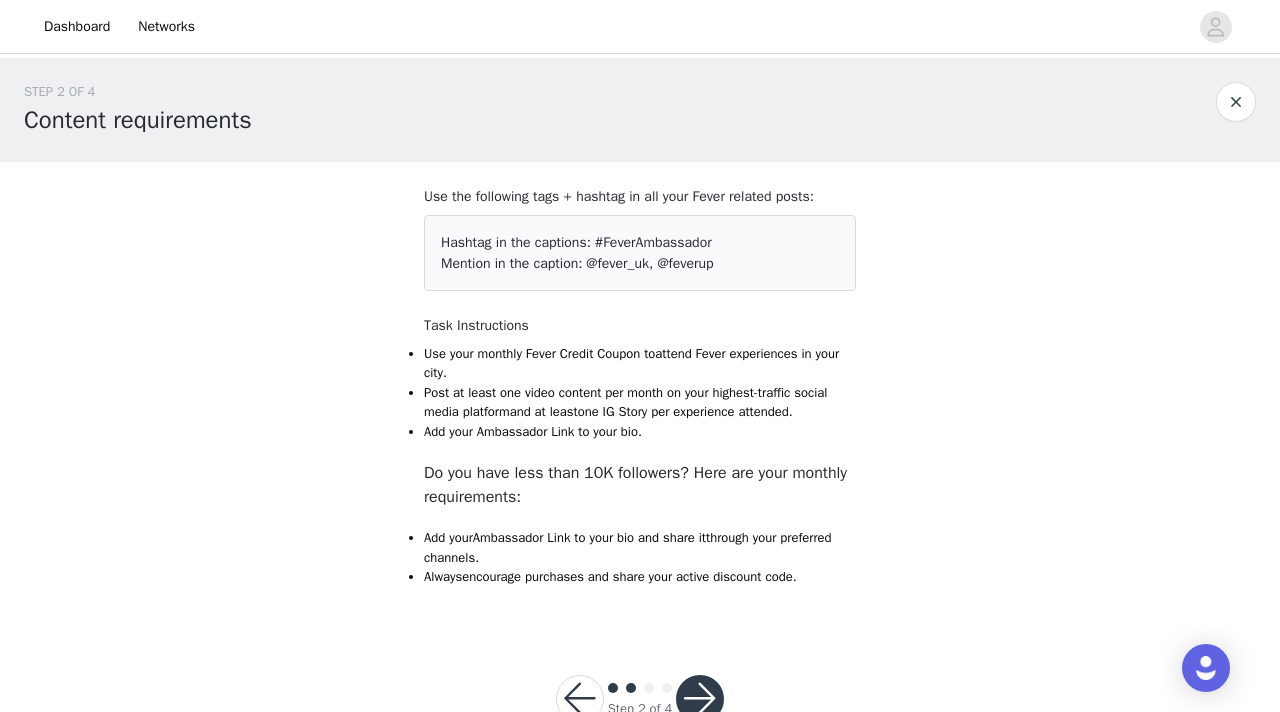 scroll, scrollTop: 78, scrollLeft: 0, axis: vertical 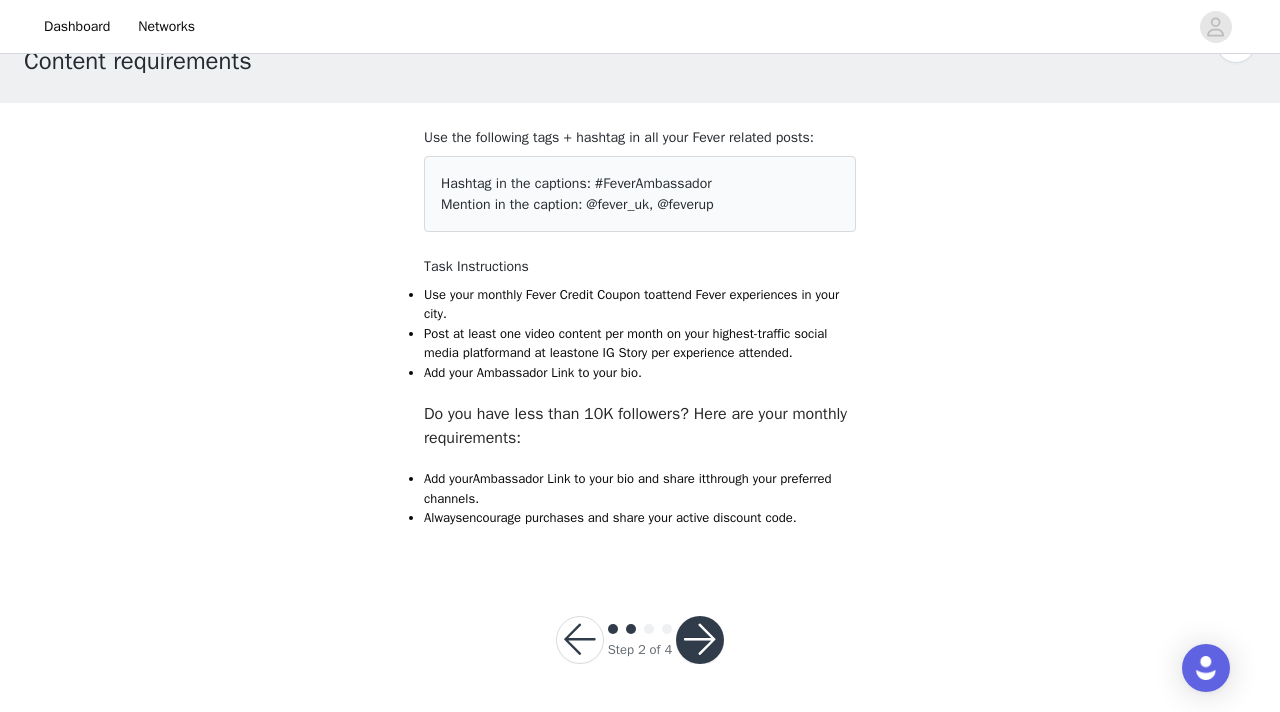 click at bounding box center (700, 640) 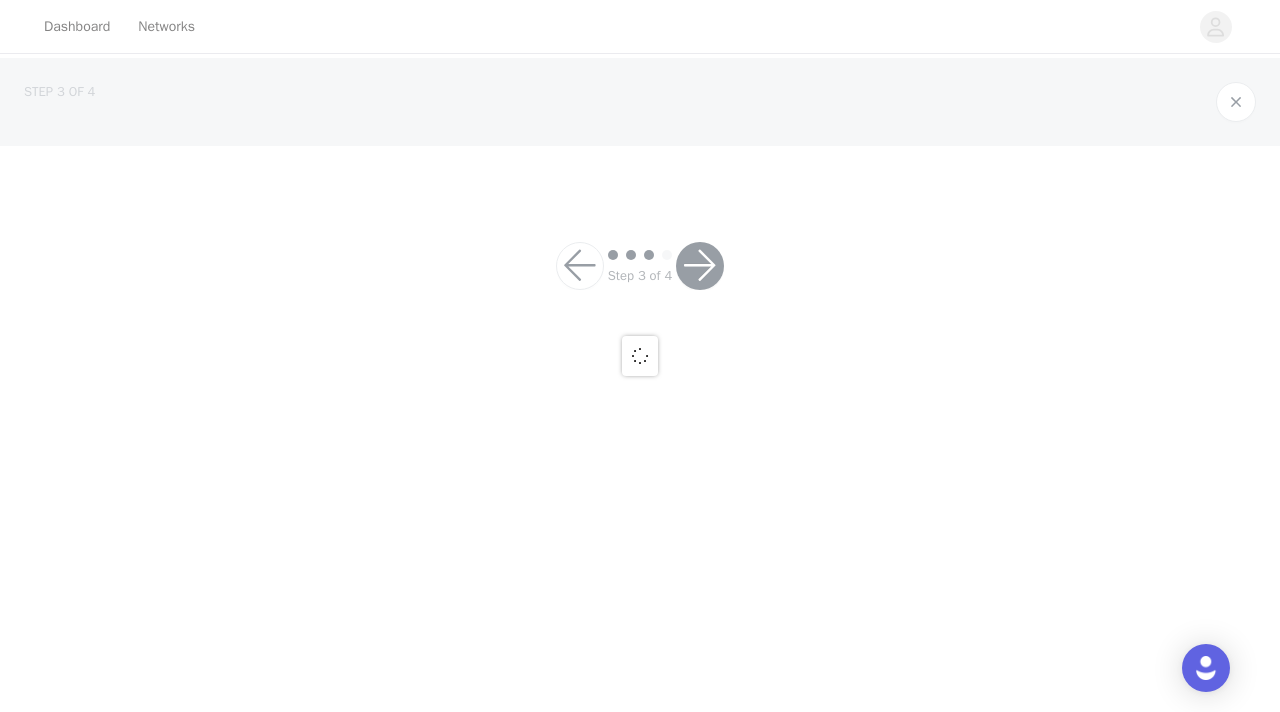 scroll, scrollTop: 0, scrollLeft: 0, axis: both 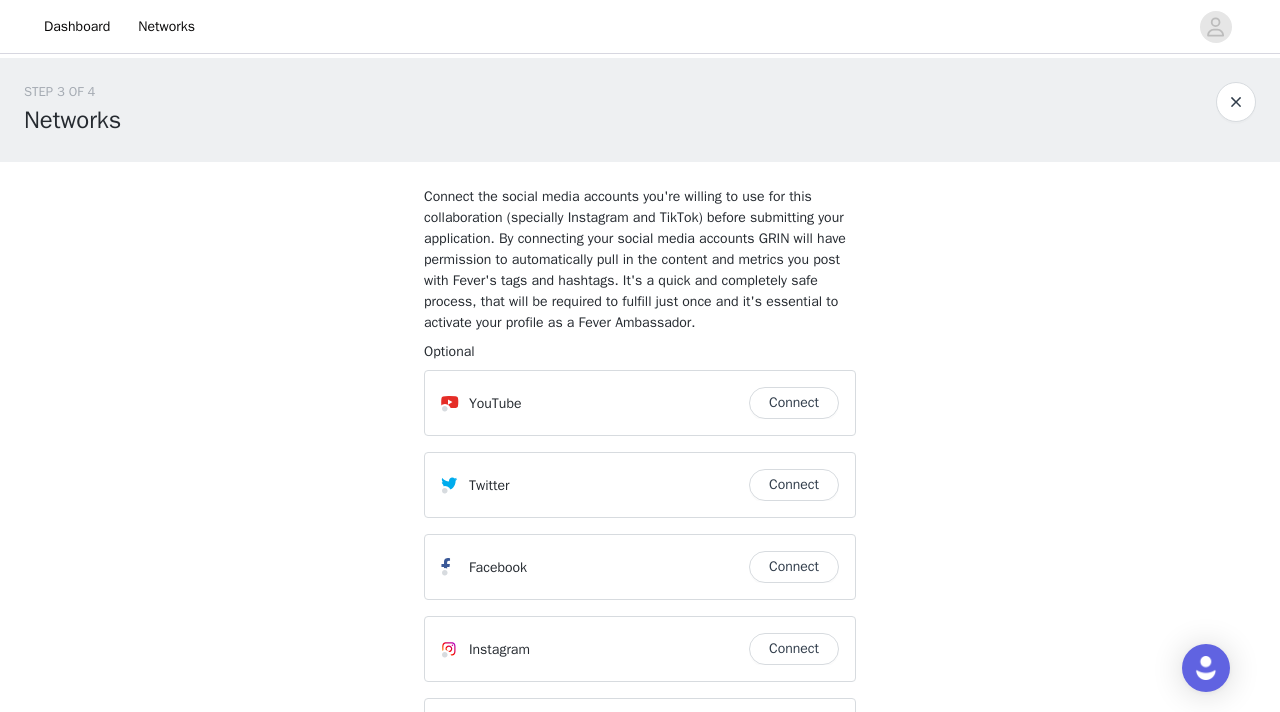 click on "Connect" at bounding box center [794, 403] 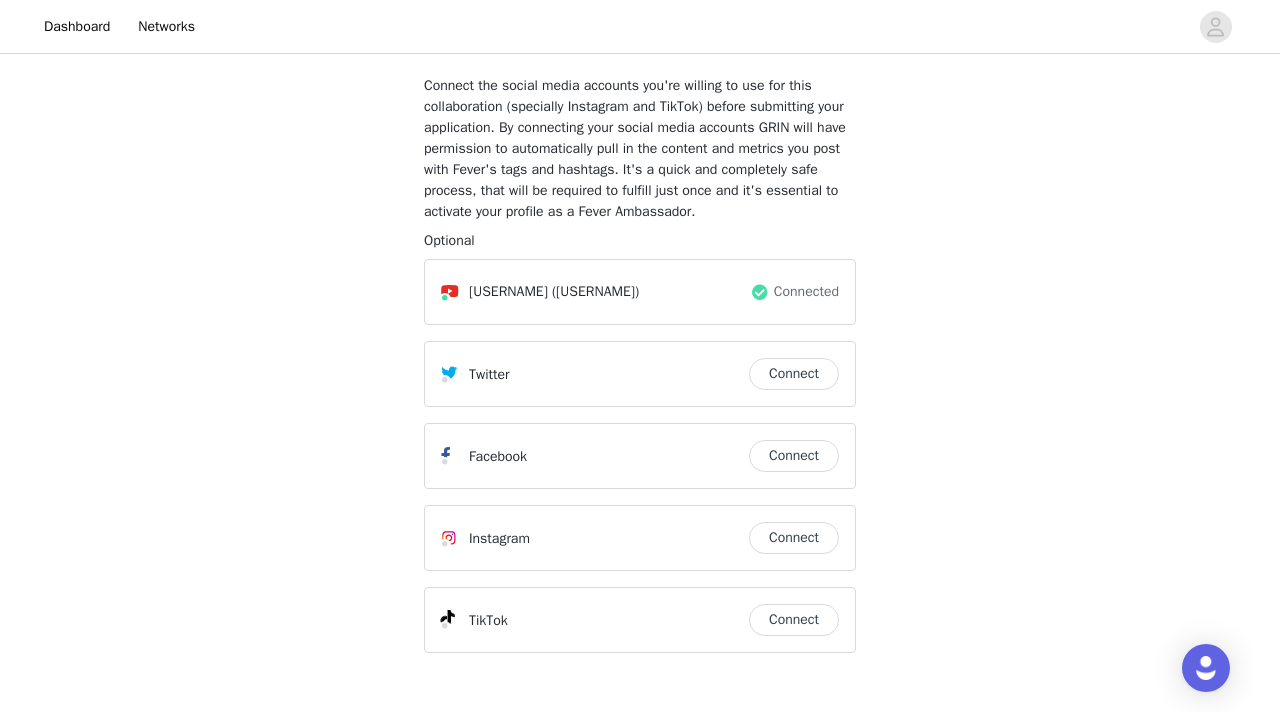 scroll, scrollTop: 120, scrollLeft: 0, axis: vertical 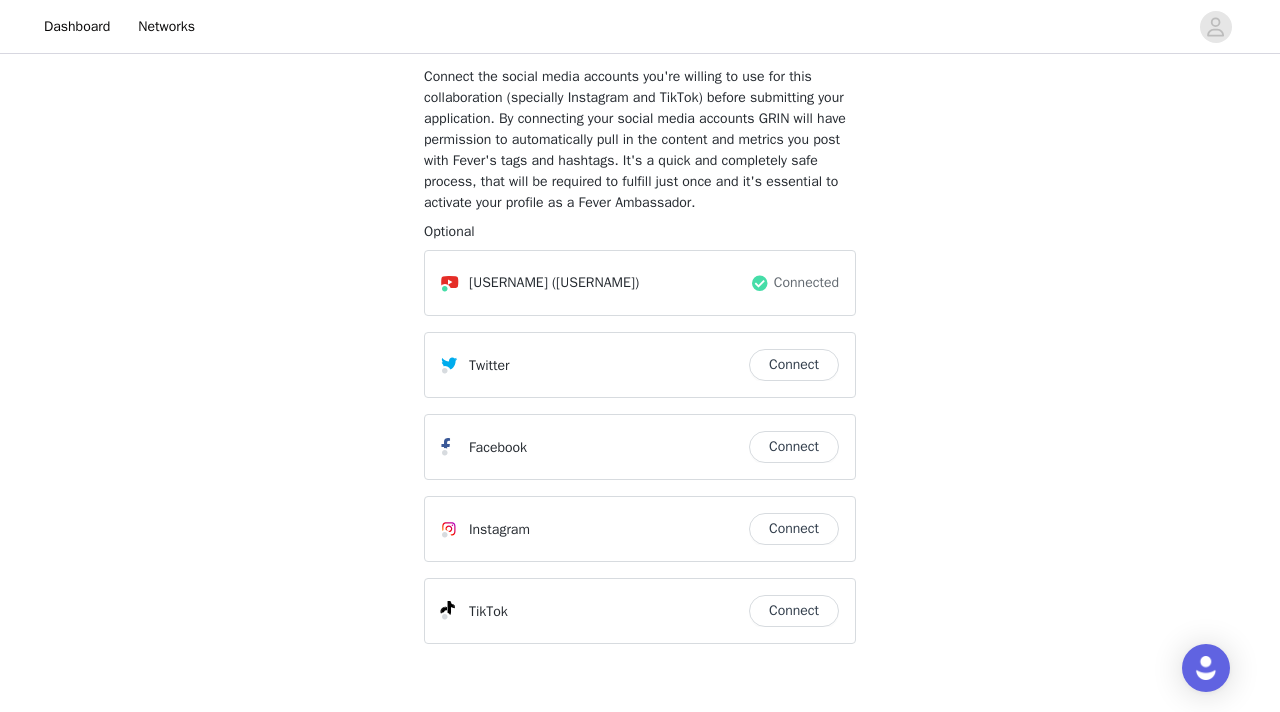 click on "Connect" at bounding box center [794, 529] 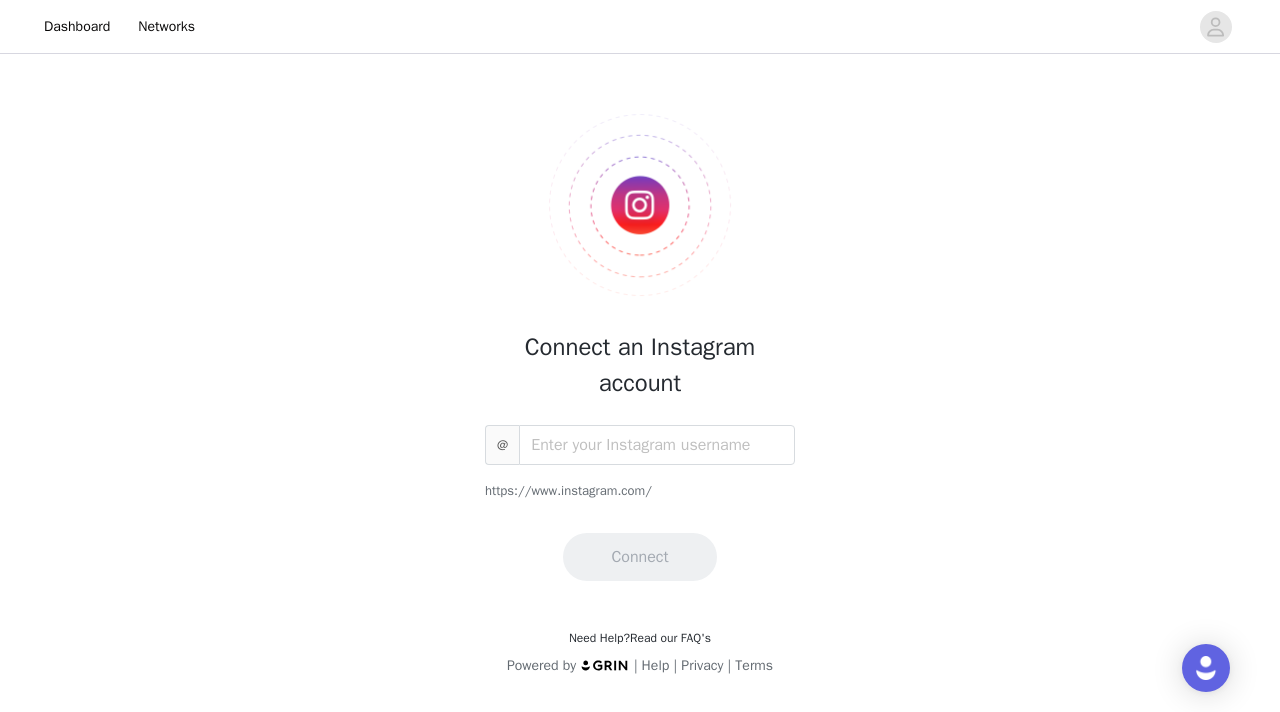 scroll, scrollTop: 0, scrollLeft: 0, axis: both 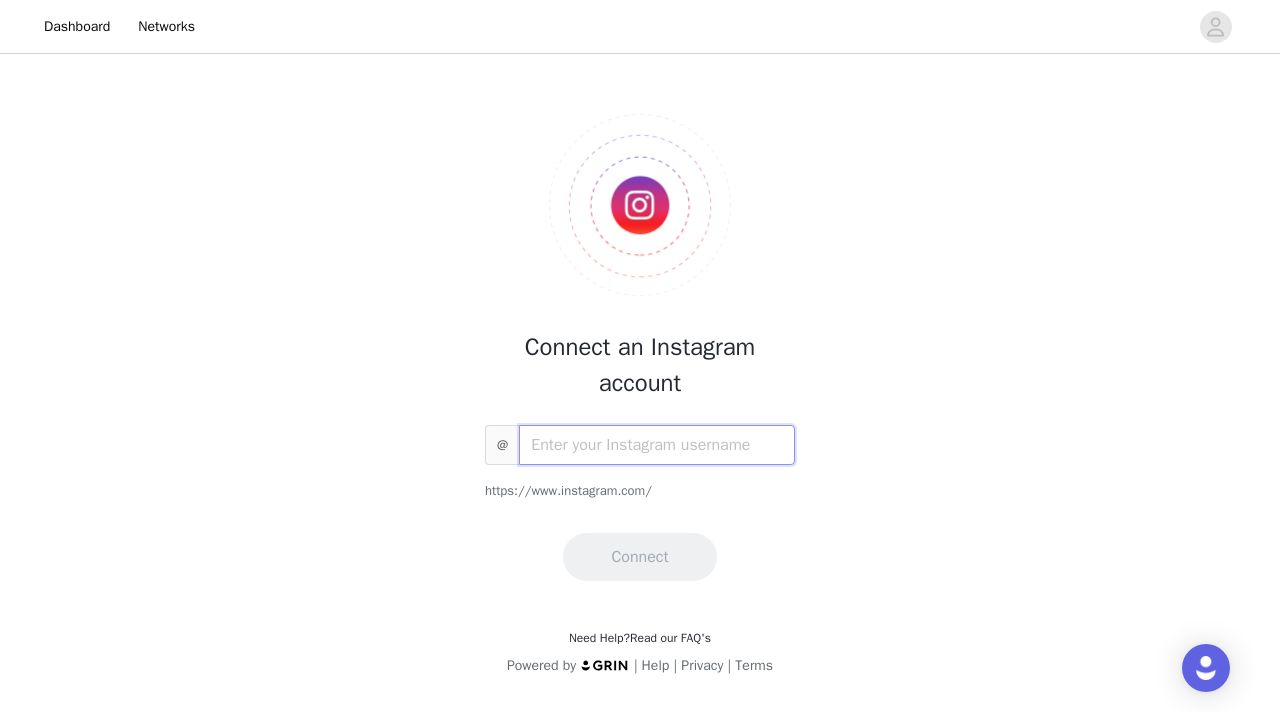 click at bounding box center [657, 445] 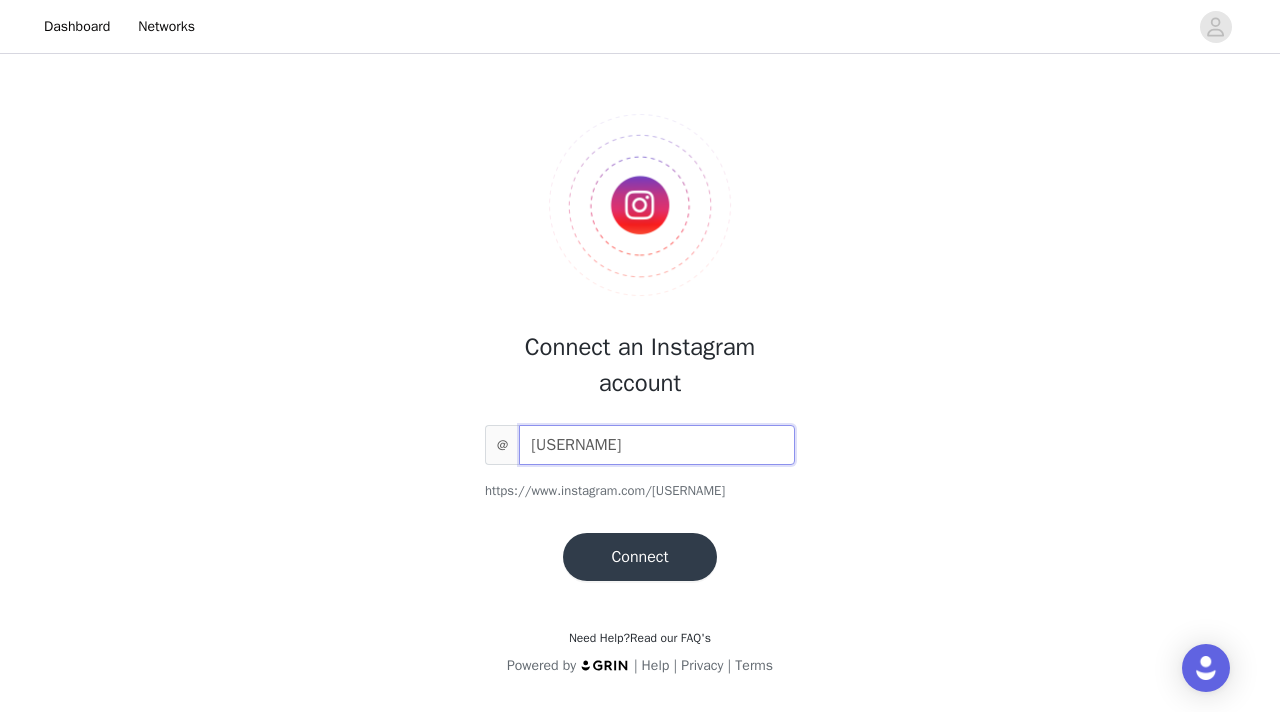 type on "_.[FIRST].[LAST]" 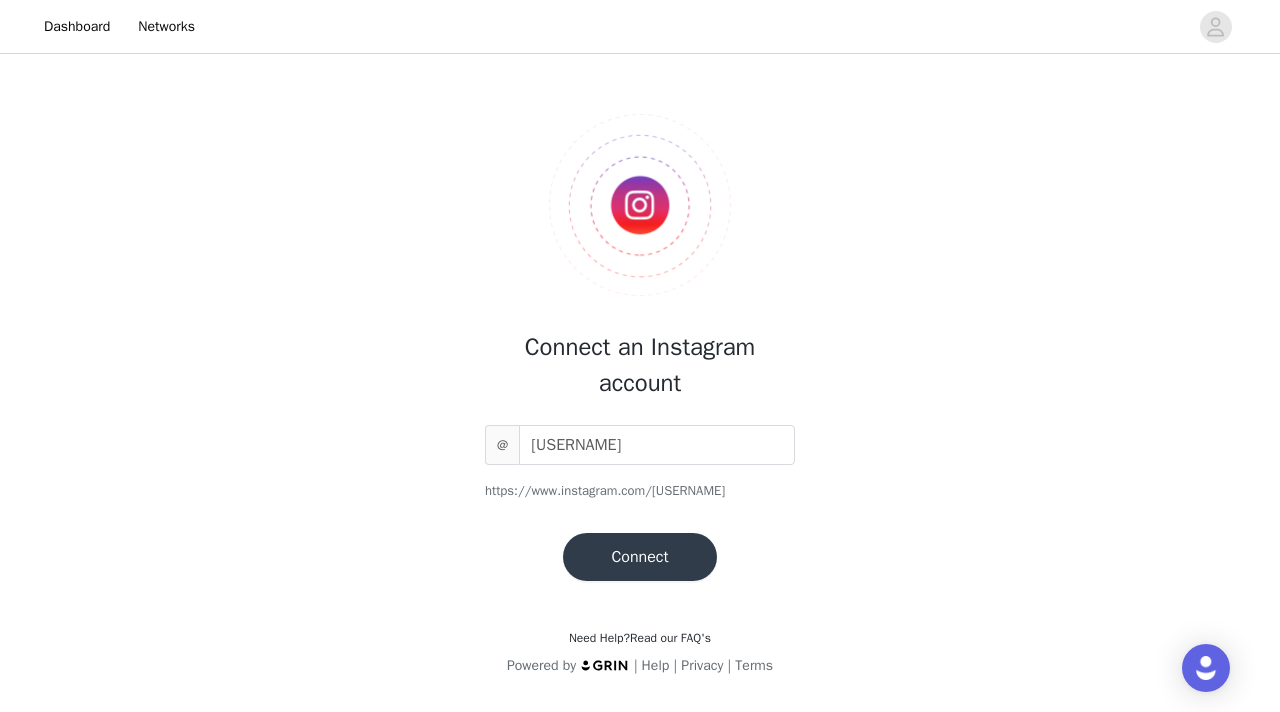 click on "Connect" at bounding box center [639, 557] 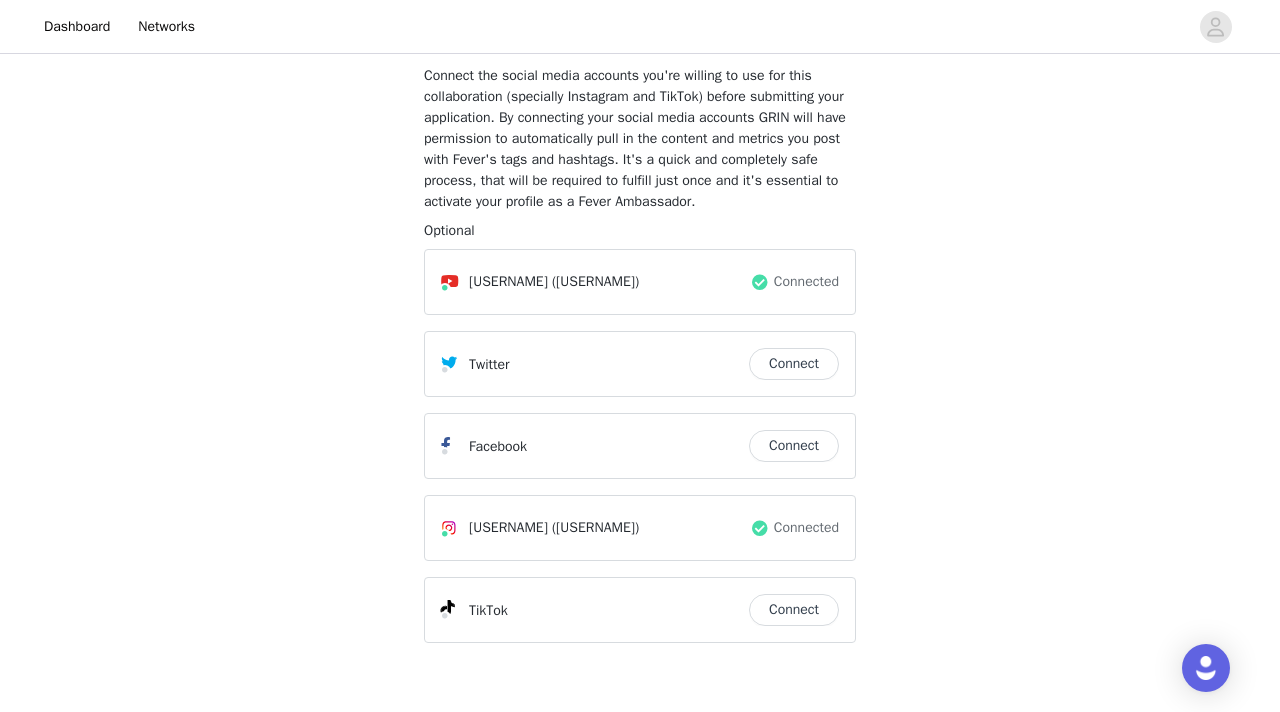 scroll, scrollTop: 125, scrollLeft: 0, axis: vertical 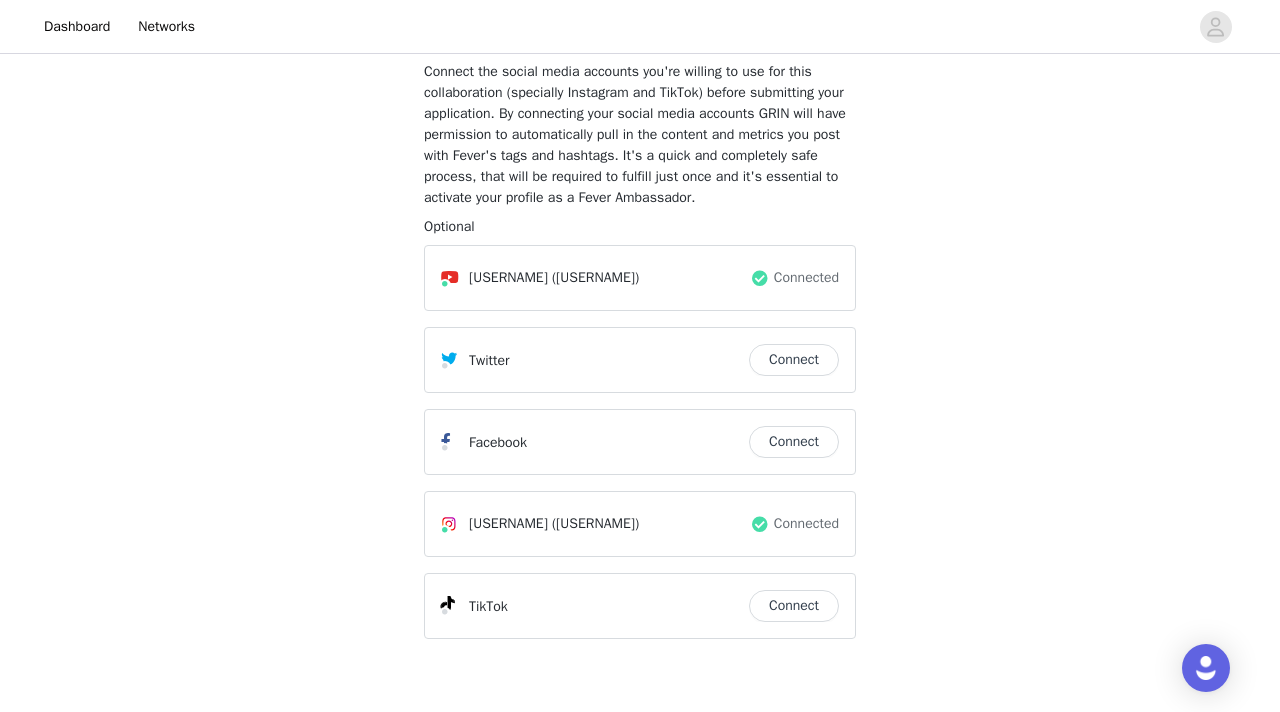 click on "Connect" at bounding box center (794, 606) 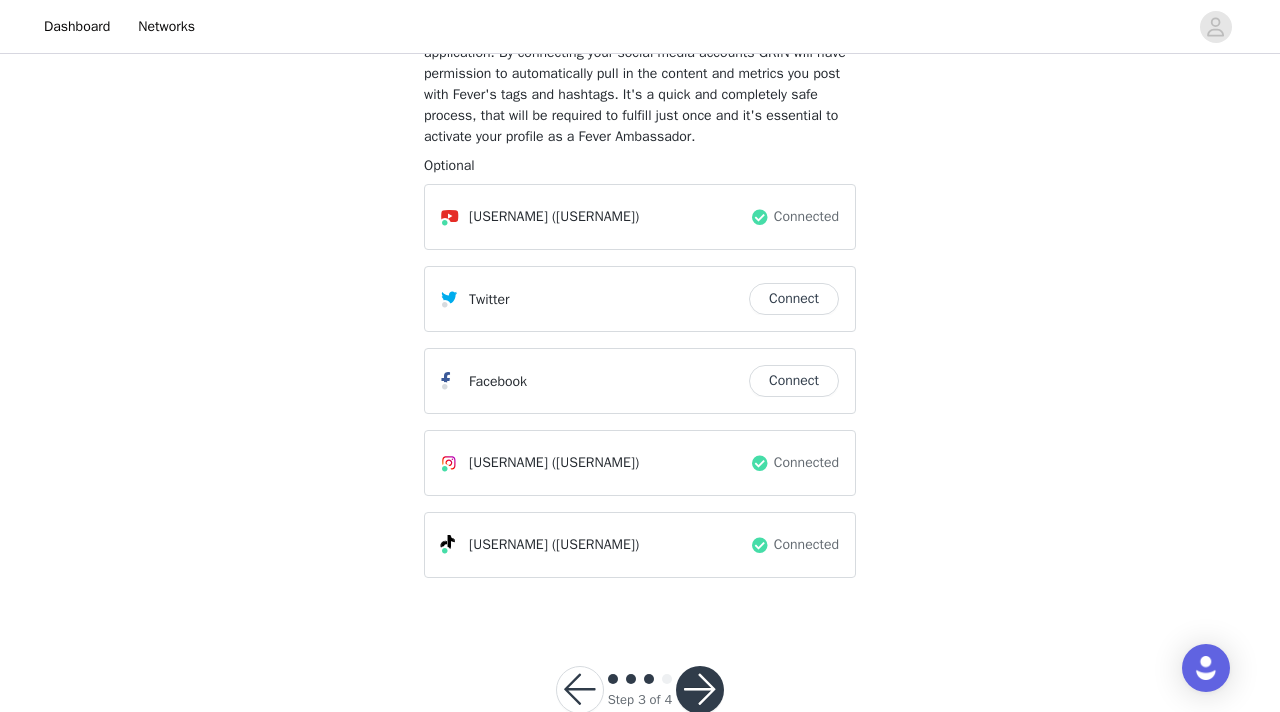 scroll, scrollTop: 235, scrollLeft: 0, axis: vertical 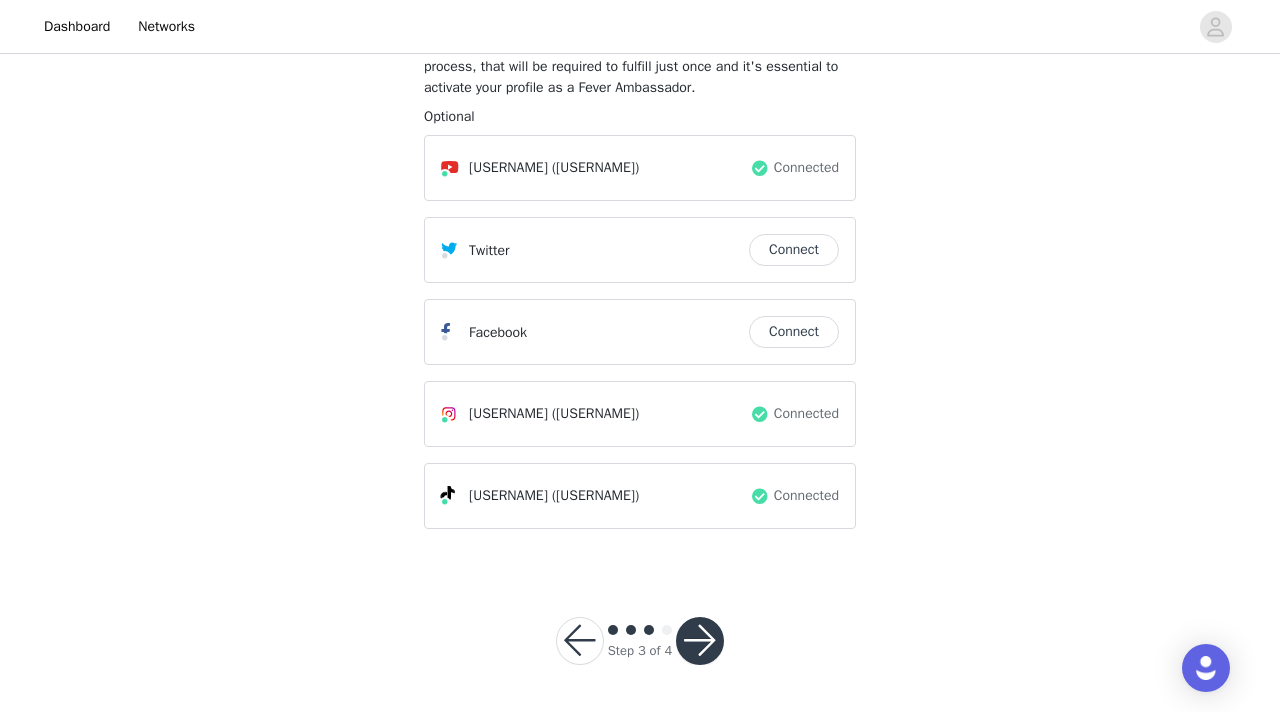 click at bounding box center [700, 641] 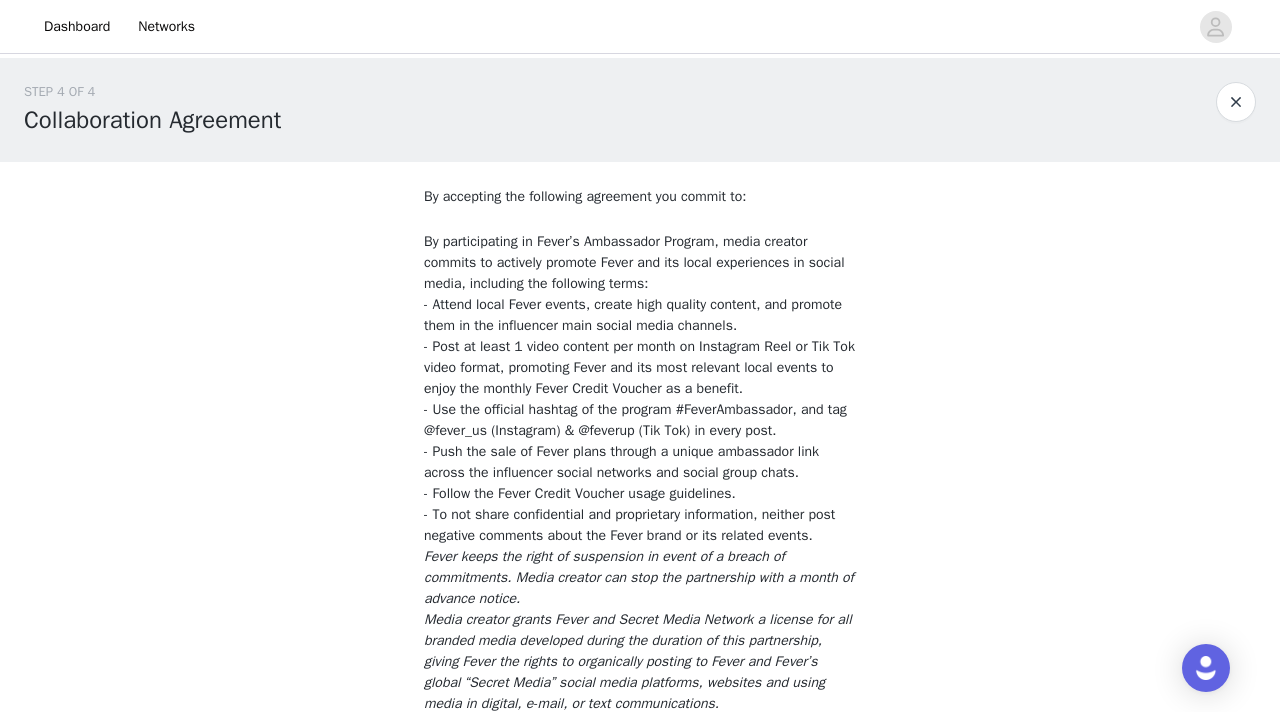scroll, scrollTop: 317, scrollLeft: 0, axis: vertical 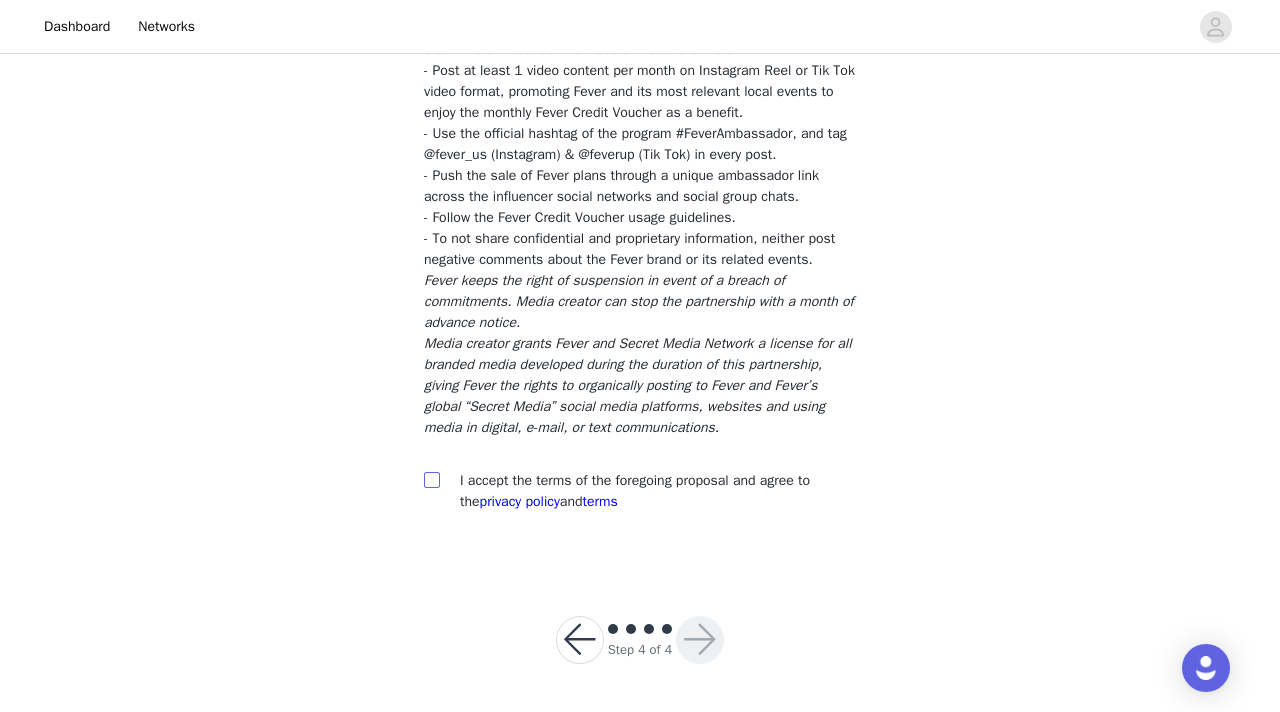 click at bounding box center [431, 479] 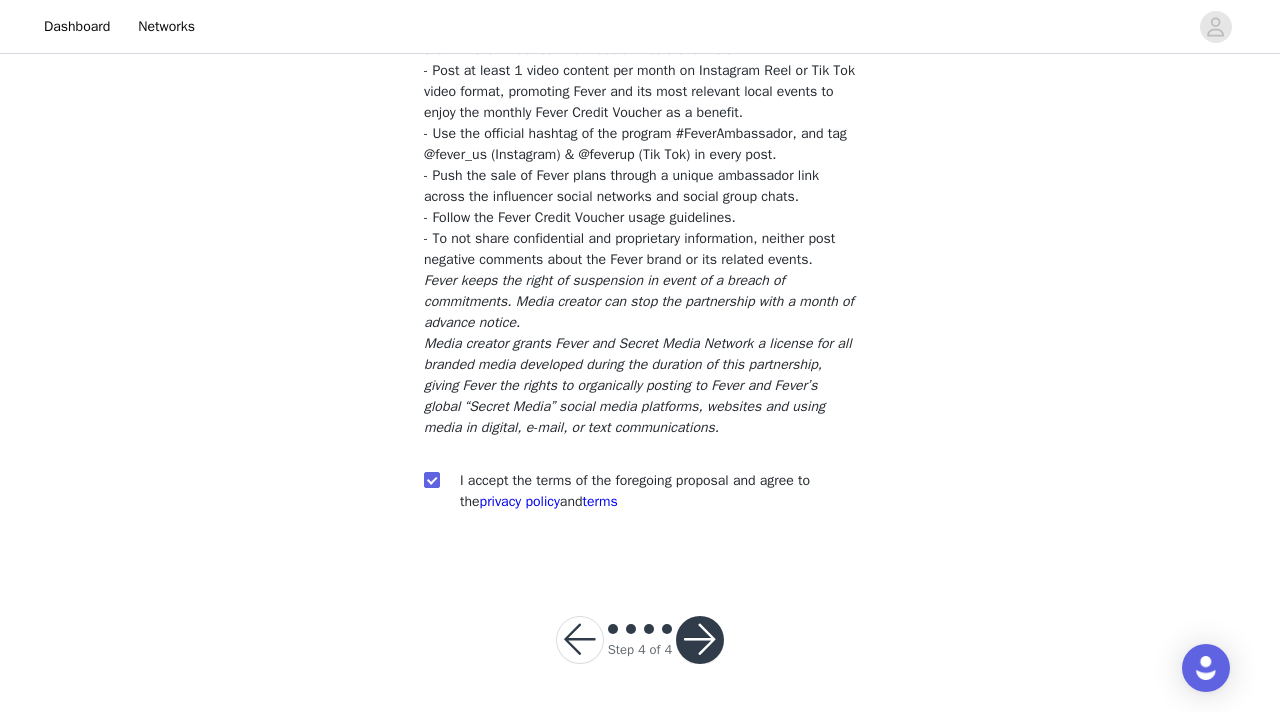 click at bounding box center (700, 640) 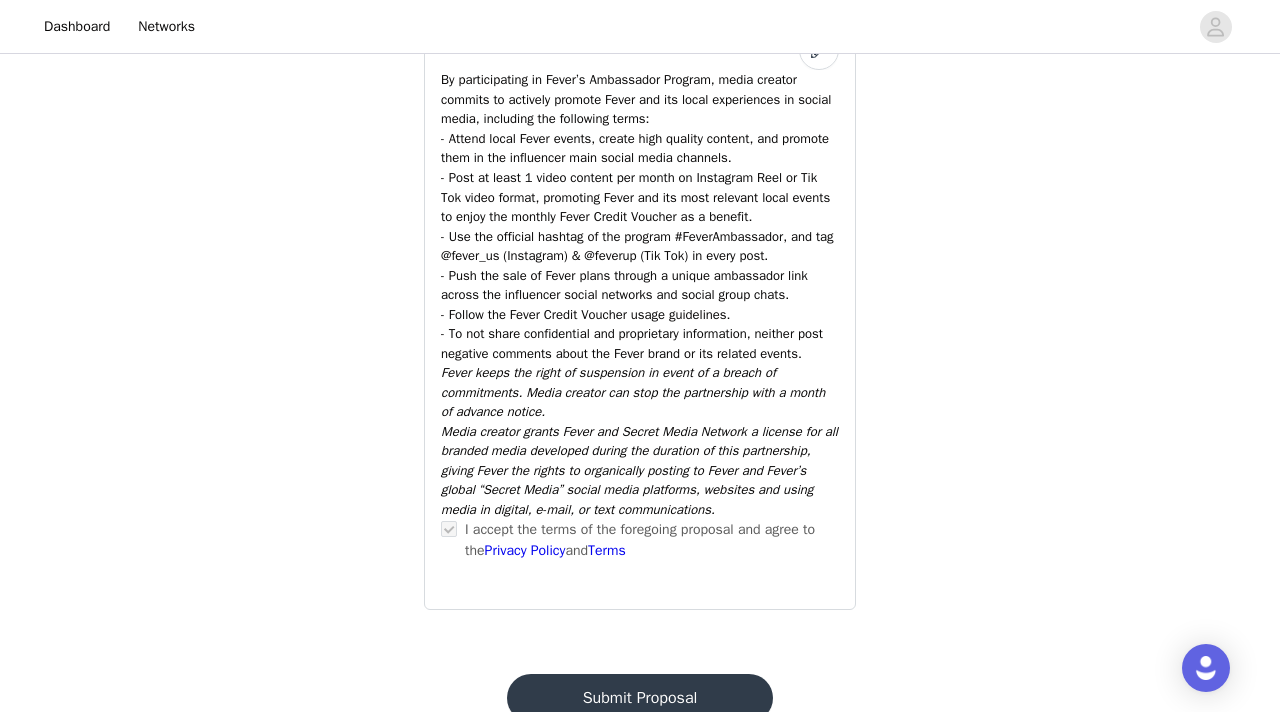 scroll, scrollTop: 1019, scrollLeft: 0, axis: vertical 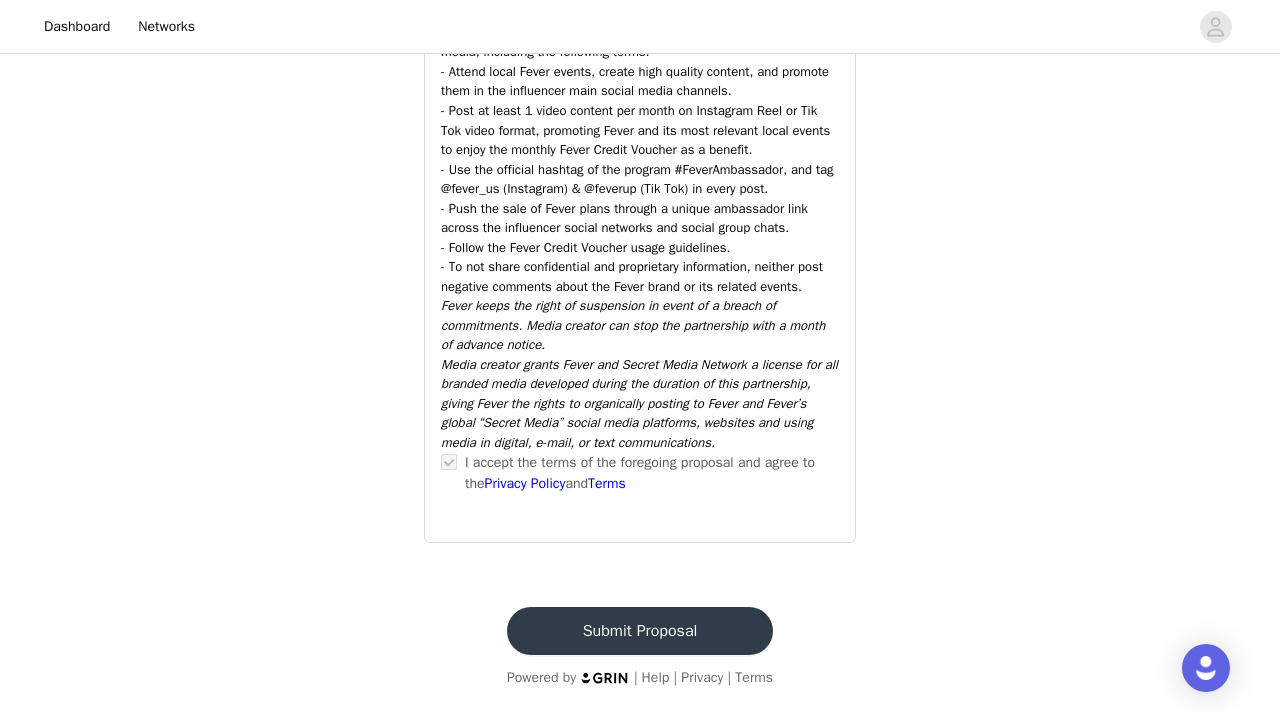 click on "Submit Proposal" at bounding box center [640, 631] 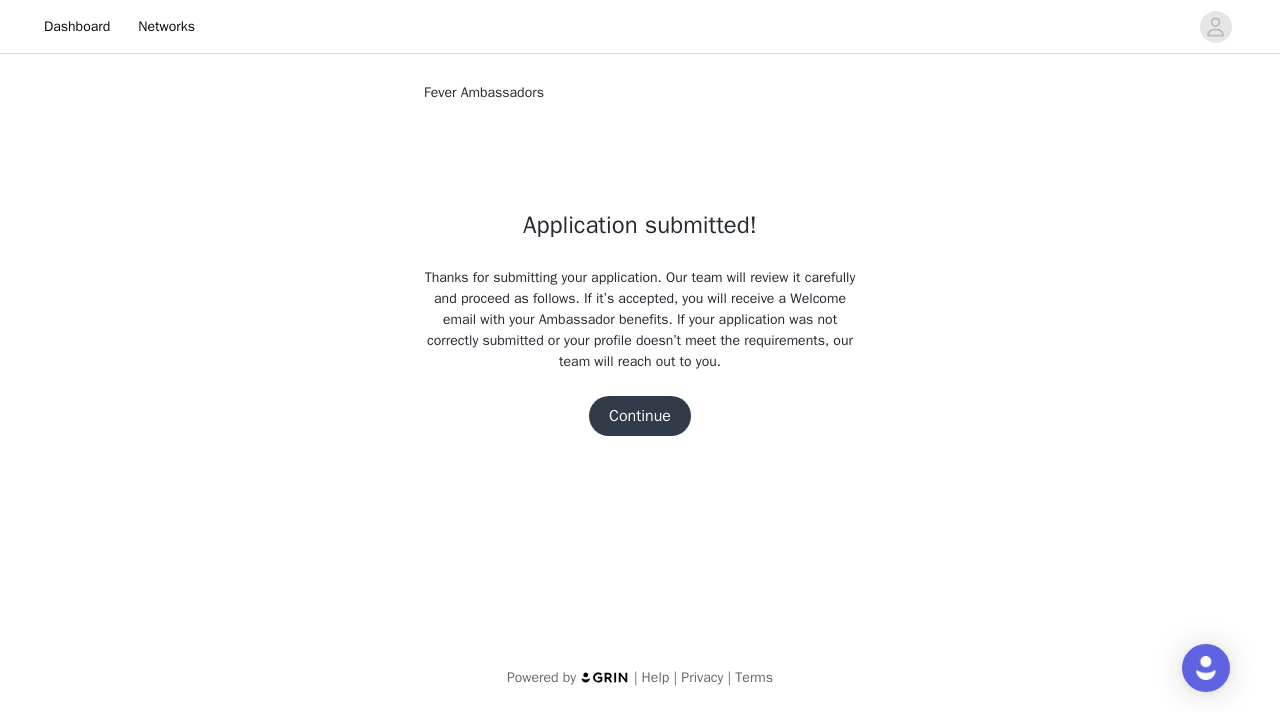 scroll, scrollTop: 0, scrollLeft: 0, axis: both 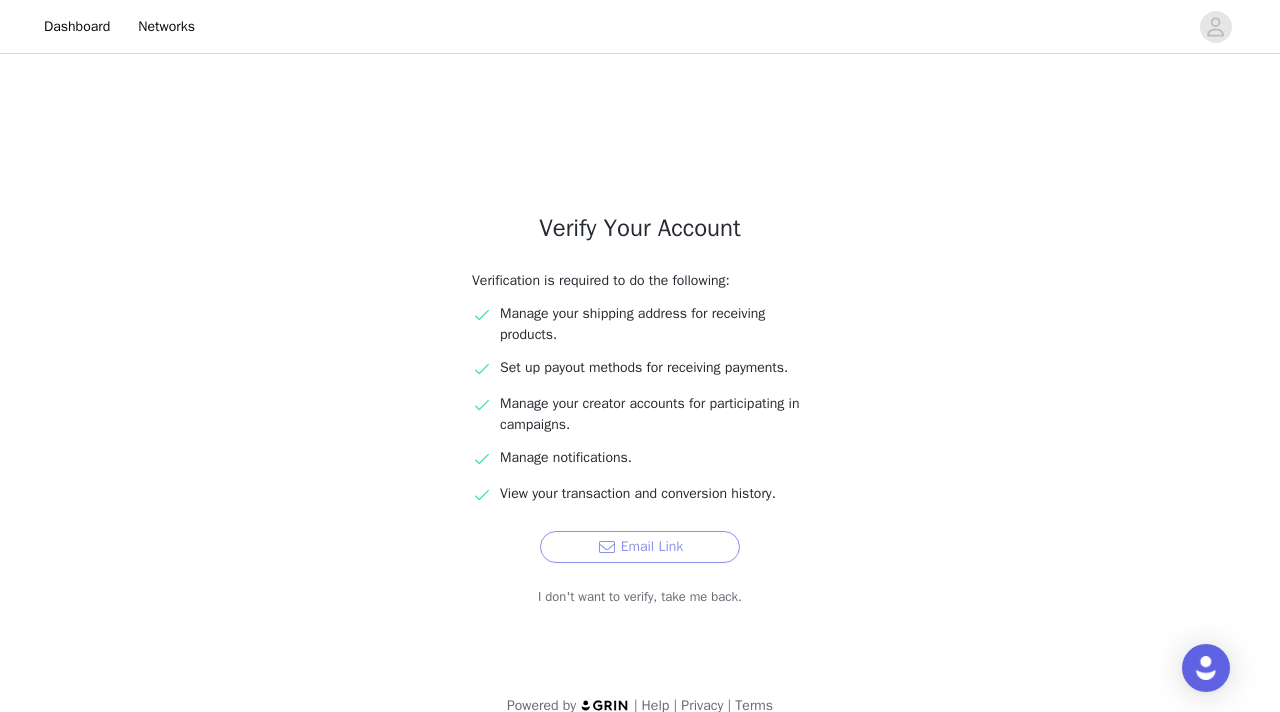 click on "Email Link" at bounding box center [640, 547] 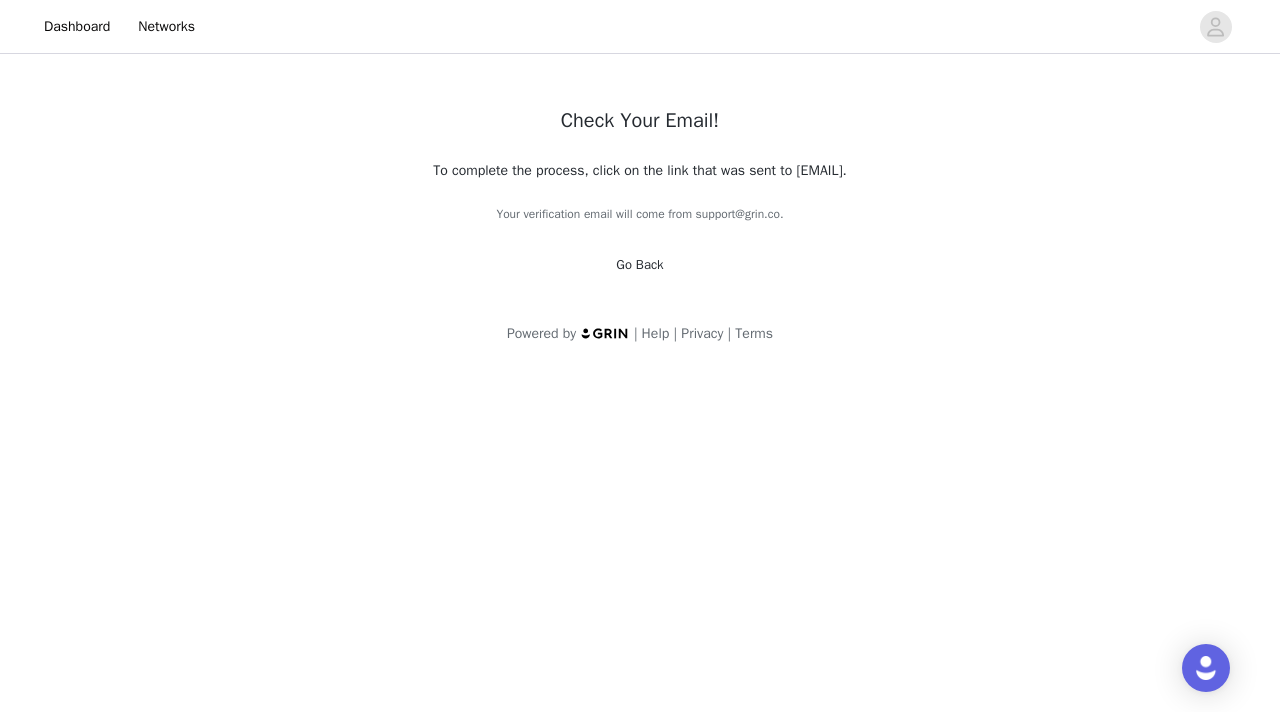click on "Go Back" at bounding box center [639, 264] 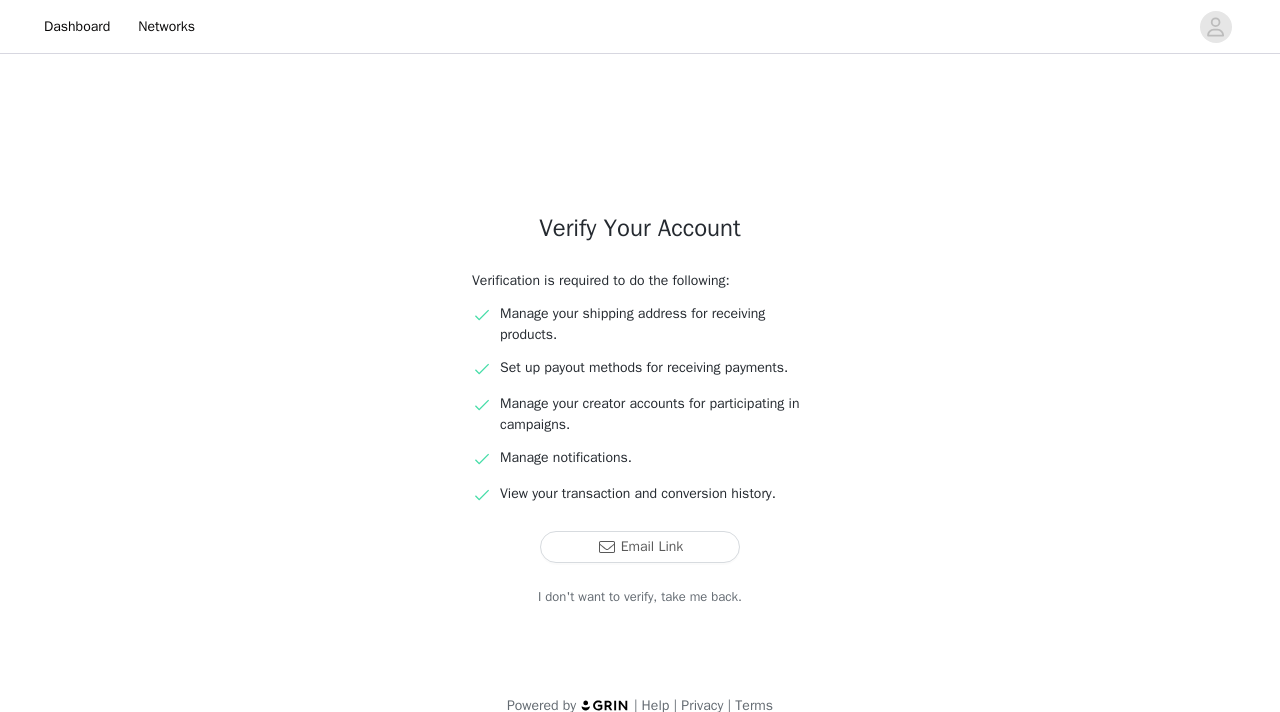 scroll, scrollTop: 0, scrollLeft: 0, axis: both 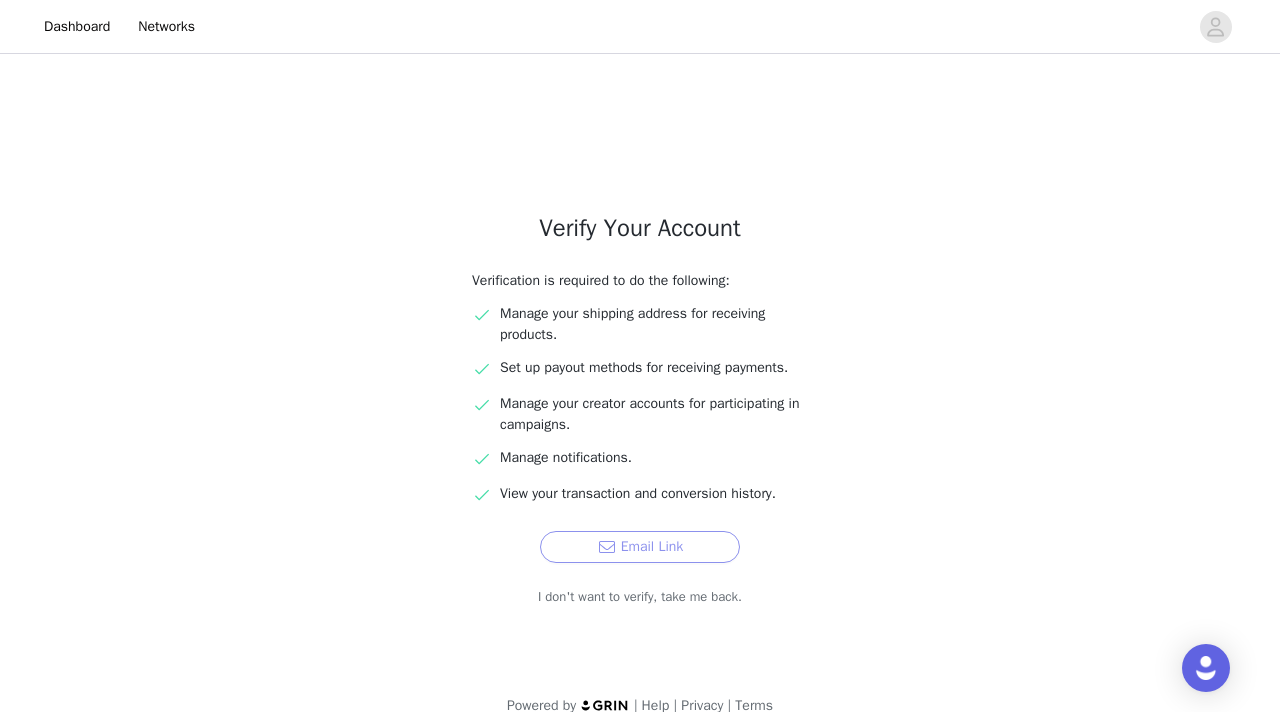 click on "Email Link" at bounding box center (640, 547) 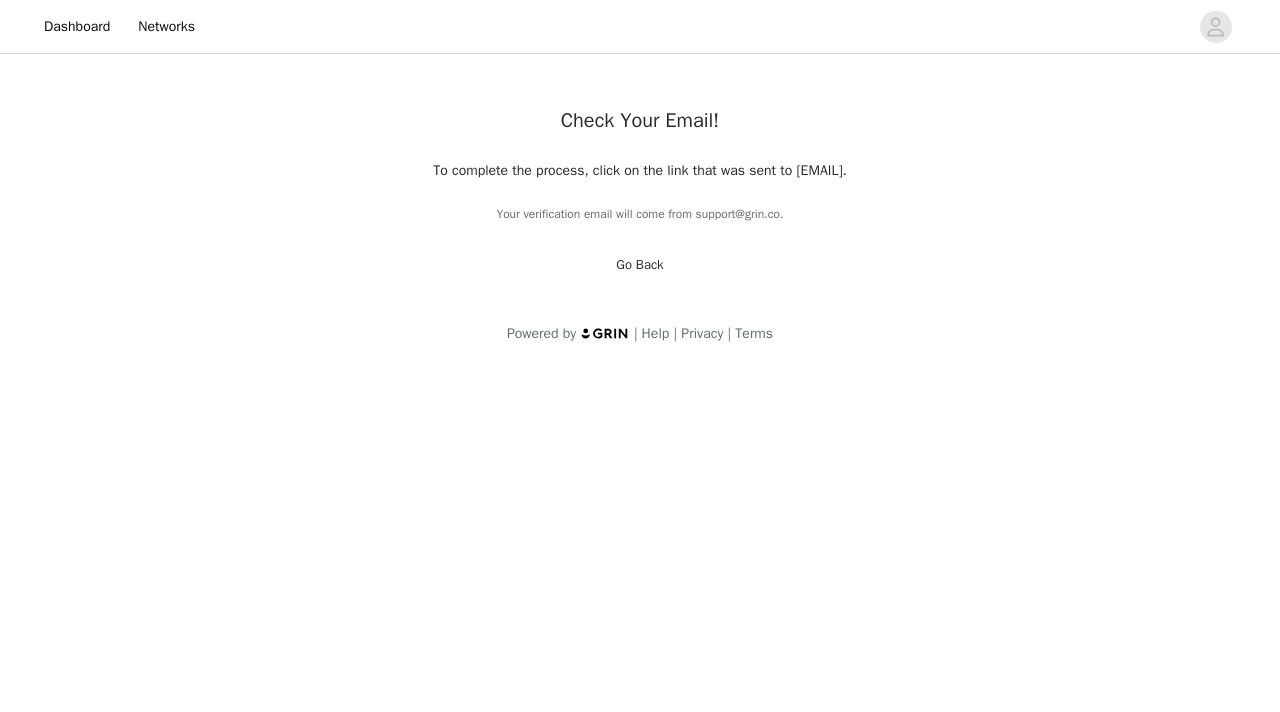 scroll, scrollTop: 0, scrollLeft: 0, axis: both 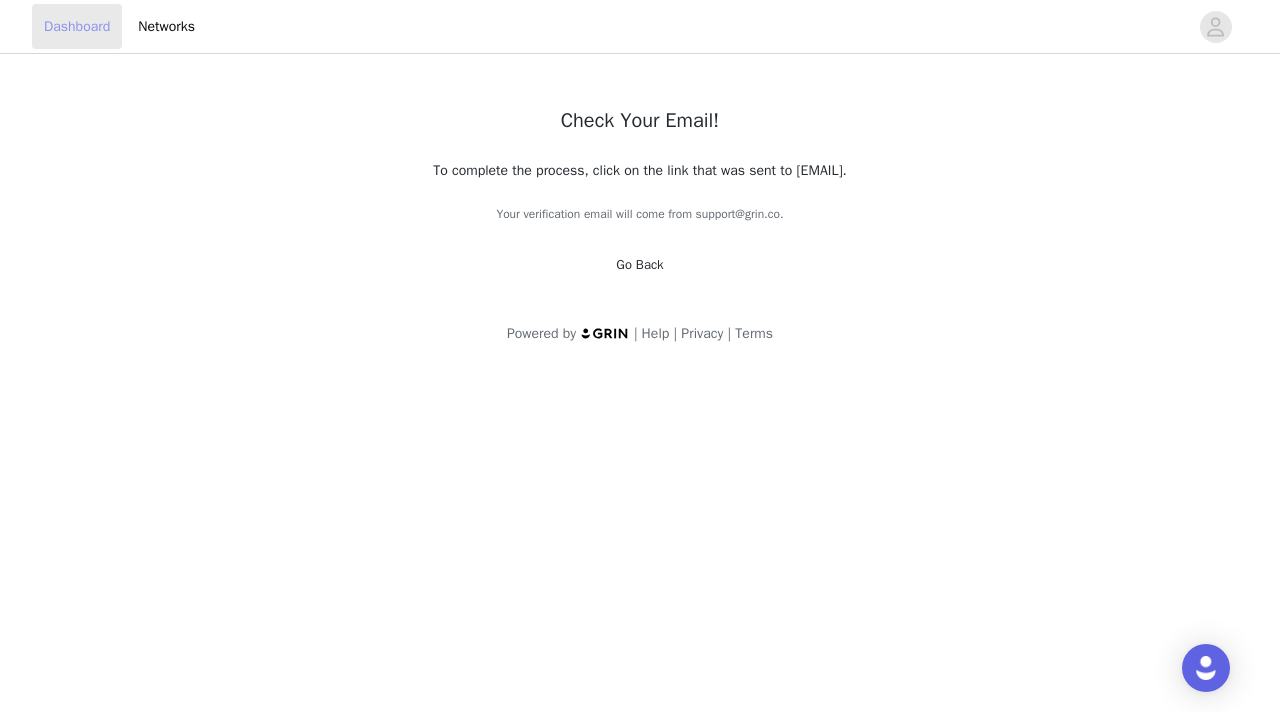 click on "Dashboard" at bounding box center (77, 26) 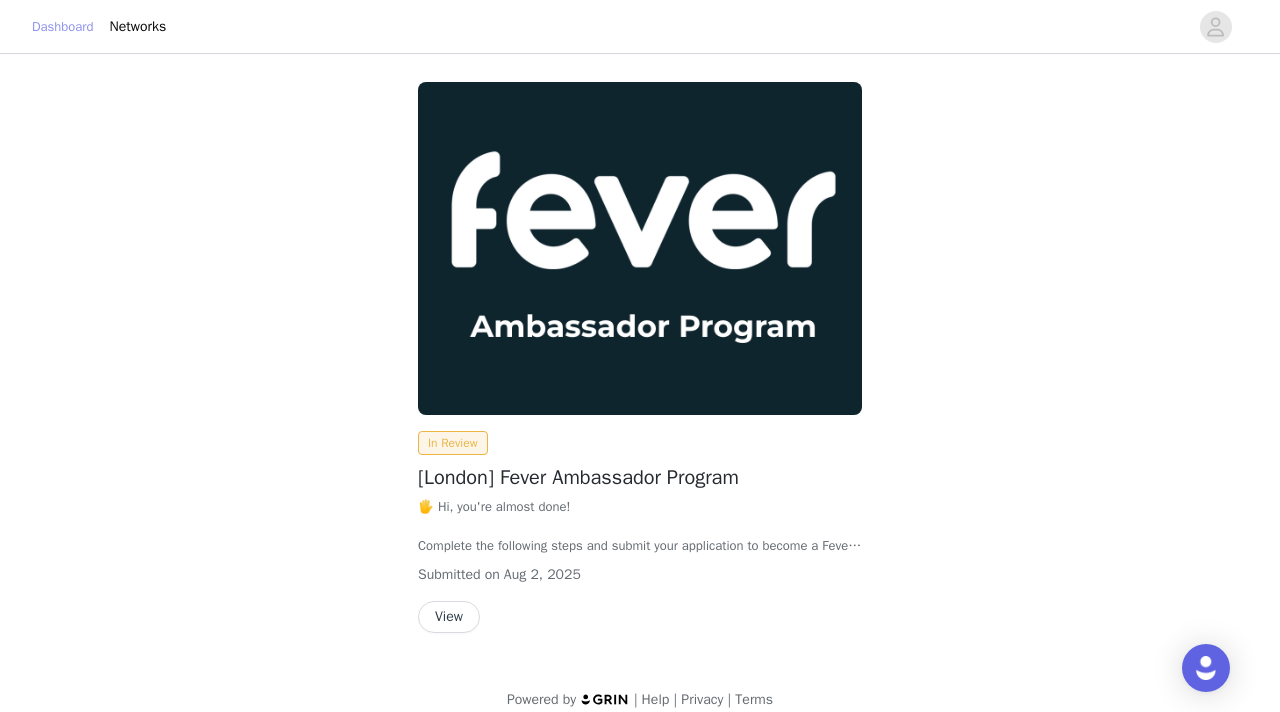 scroll, scrollTop: 21, scrollLeft: 0, axis: vertical 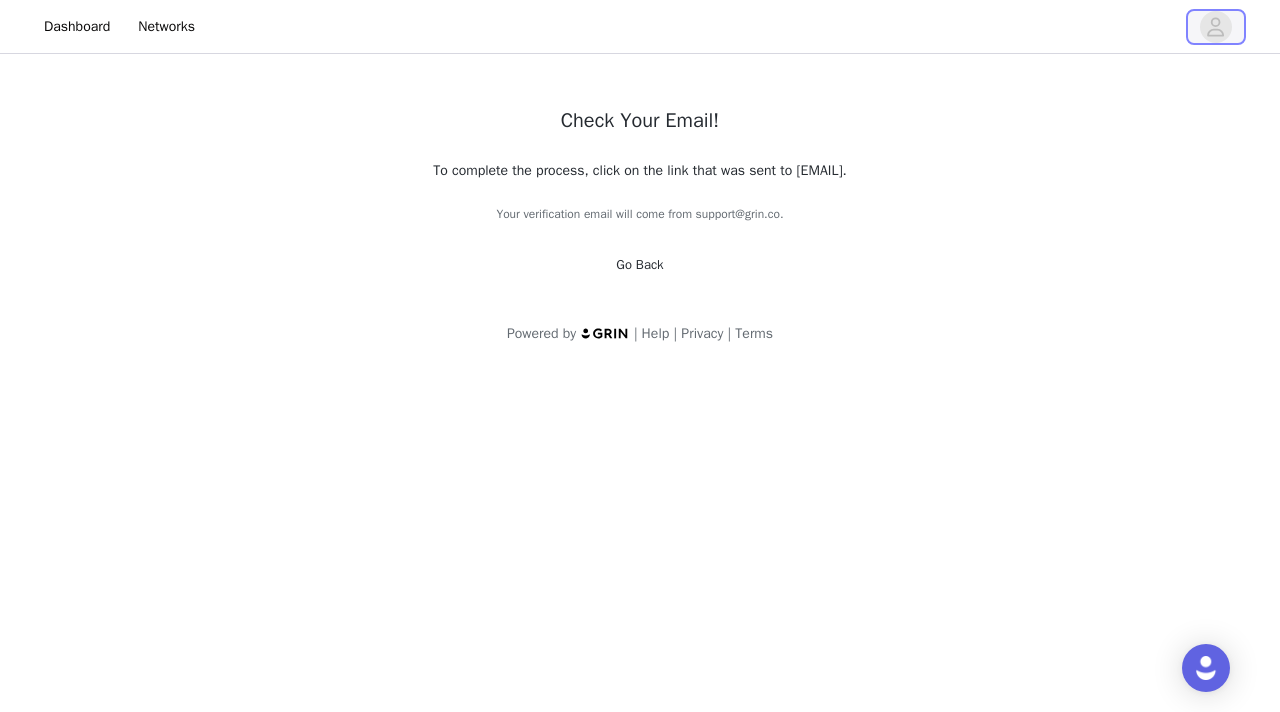 click 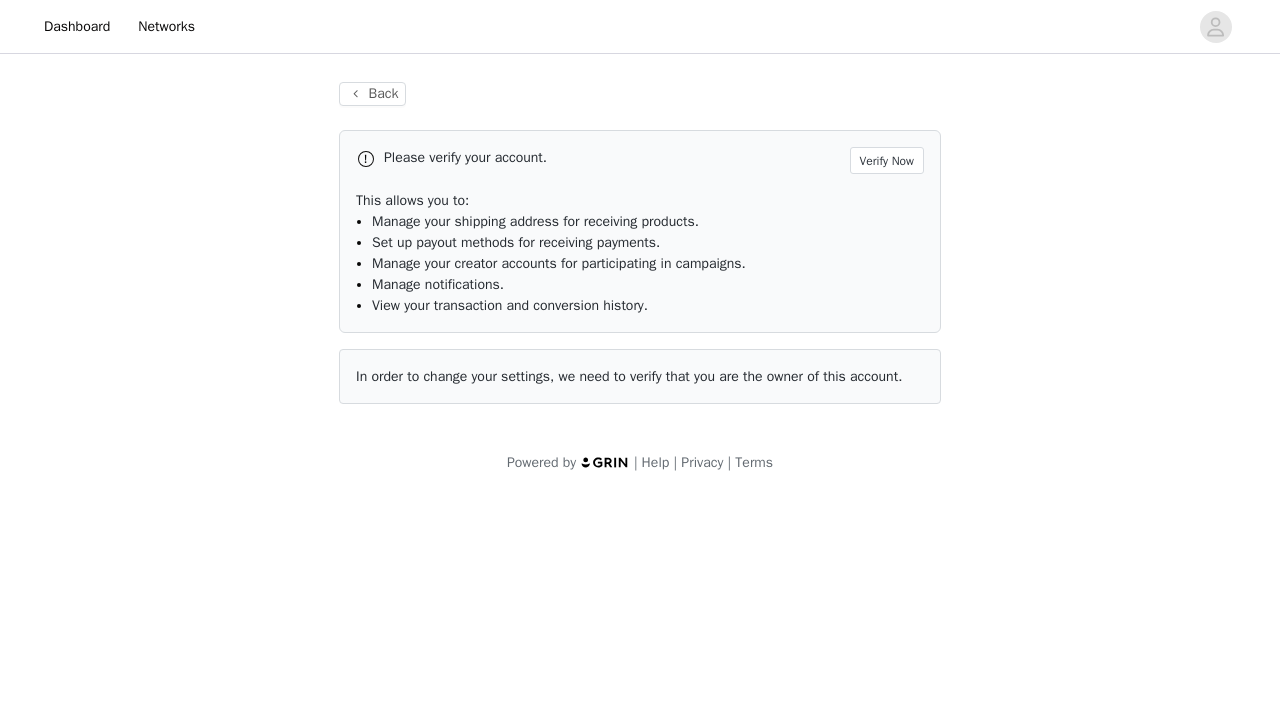scroll, scrollTop: 0, scrollLeft: 0, axis: both 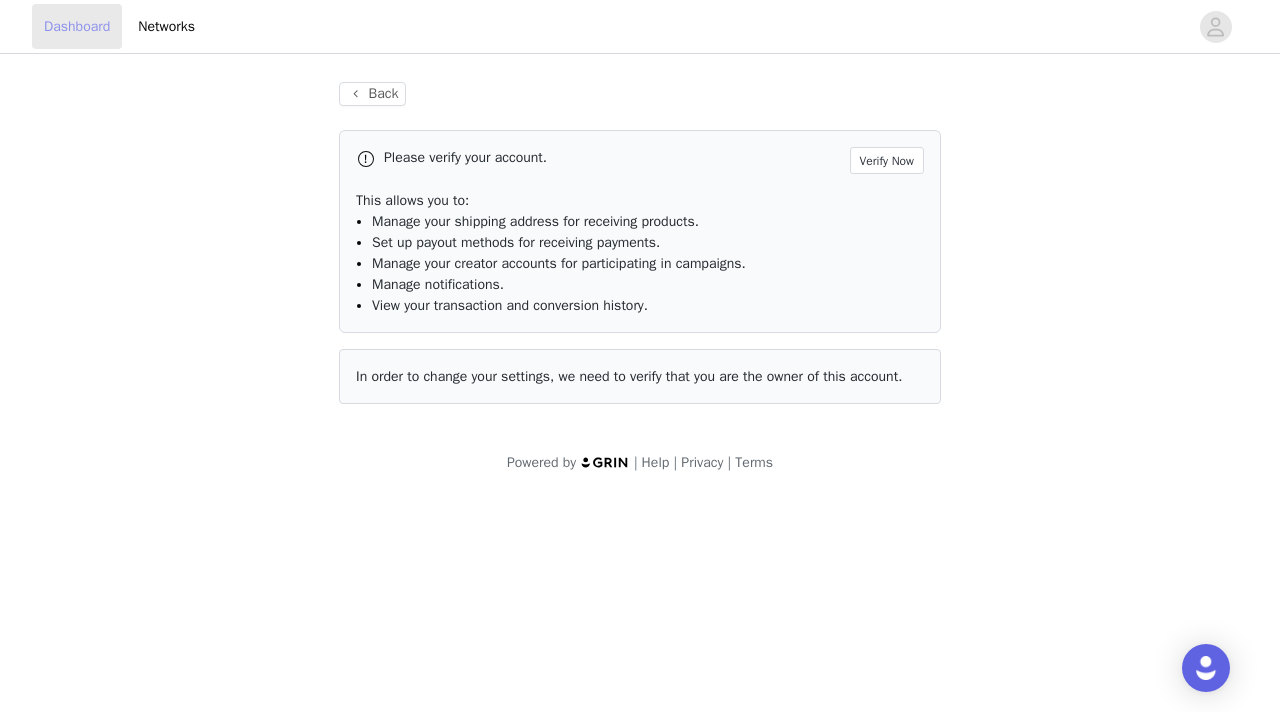 click on "Dashboard" at bounding box center (77, 26) 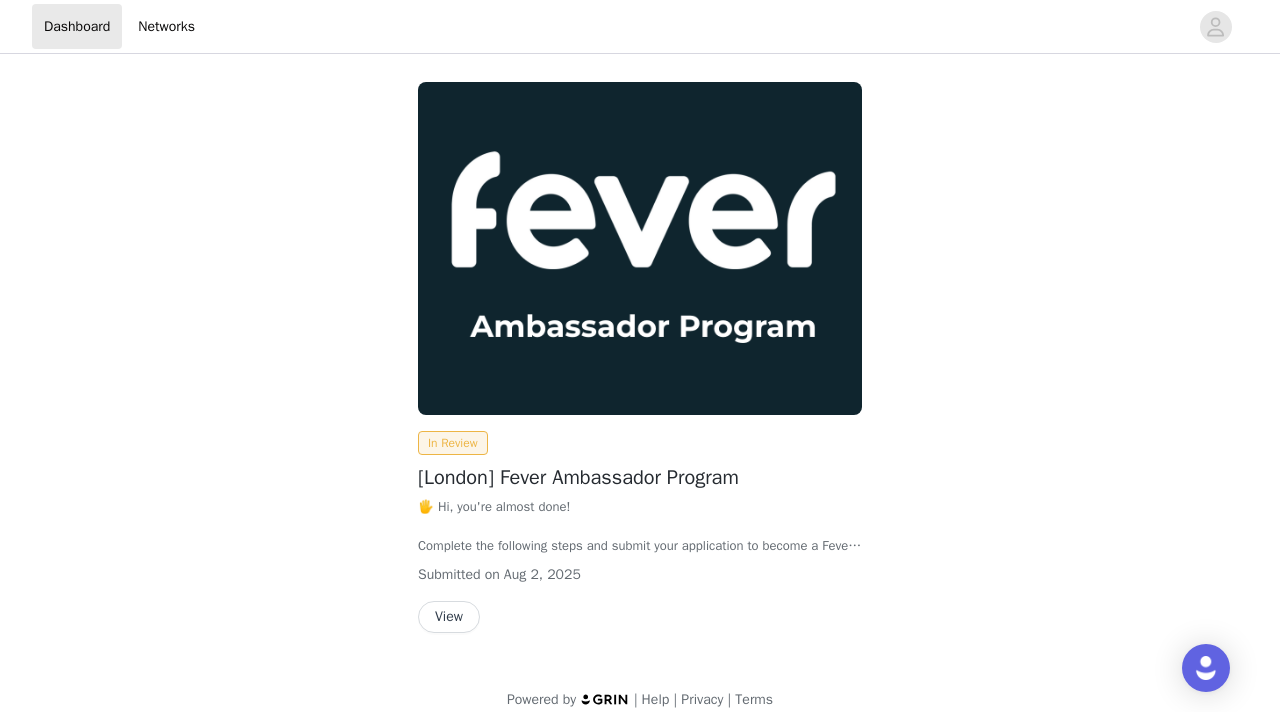 scroll, scrollTop: 0, scrollLeft: 0, axis: both 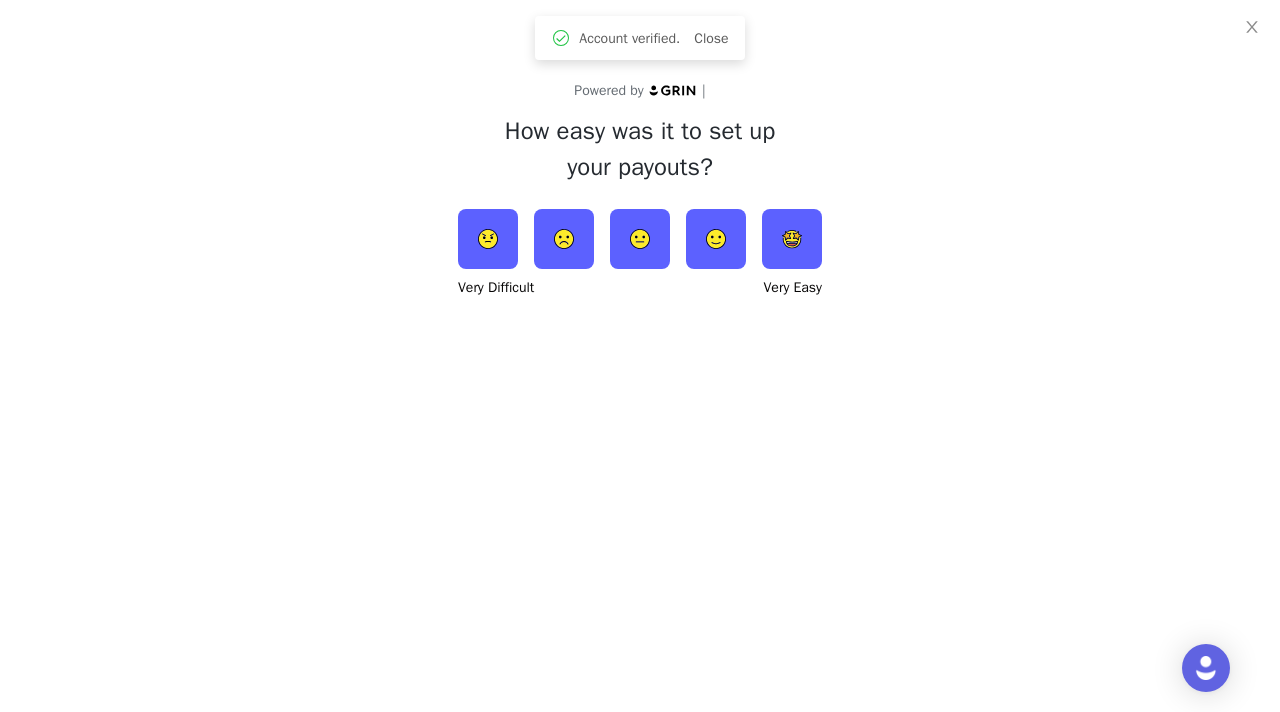 click on "Powered by       |
How easy was it to set up your payouts?
Very Difficult   Very Easy" at bounding box center [640, 356] 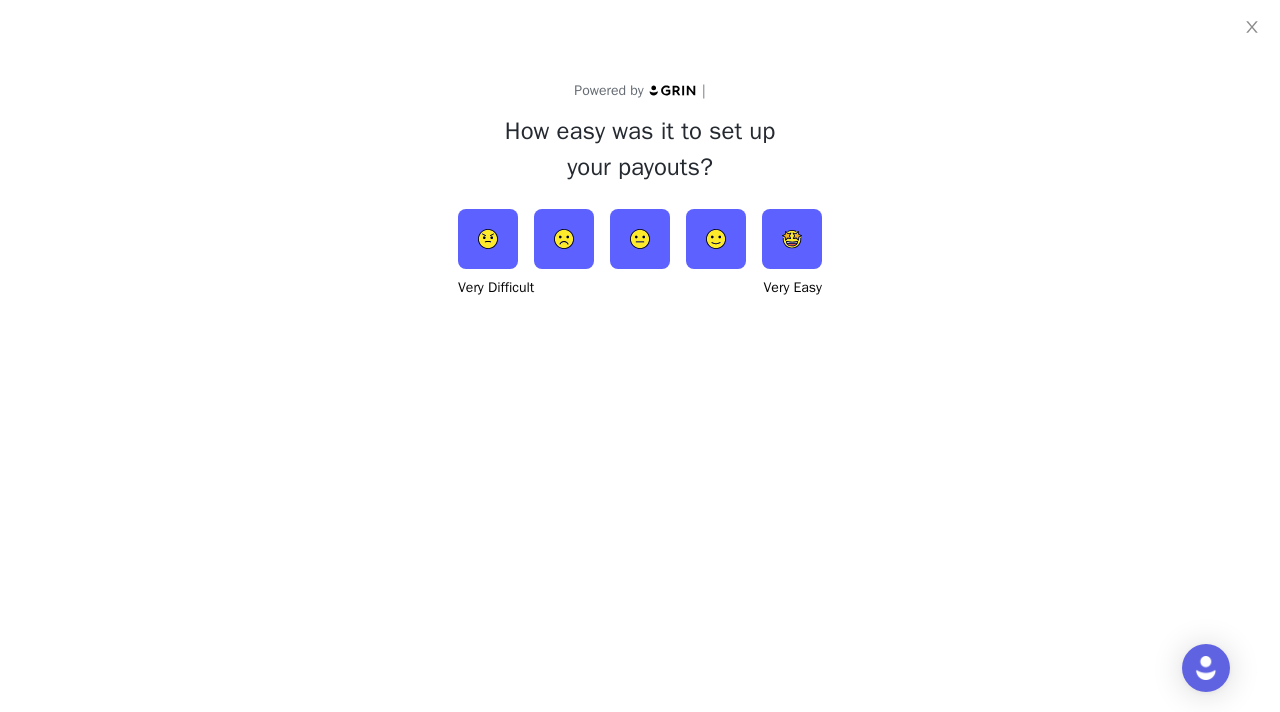 click at bounding box center [640, 239] 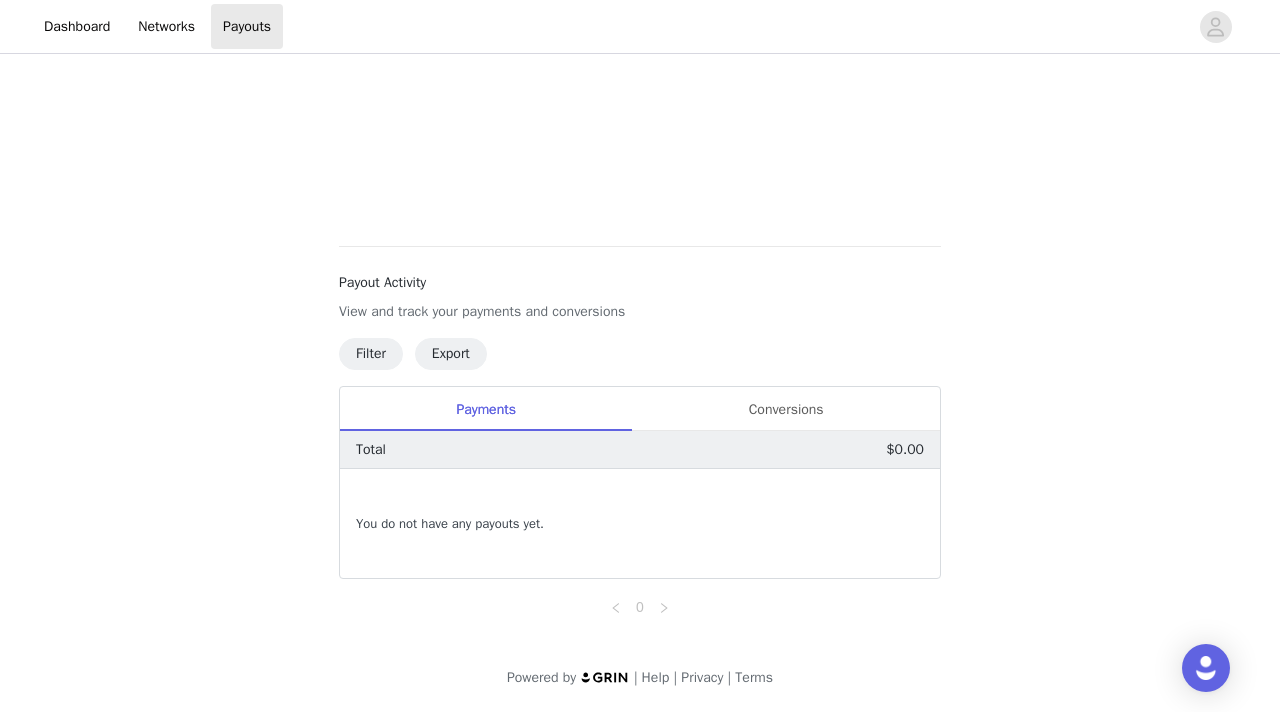 scroll, scrollTop: 0, scrollLeft: 0, axis: both 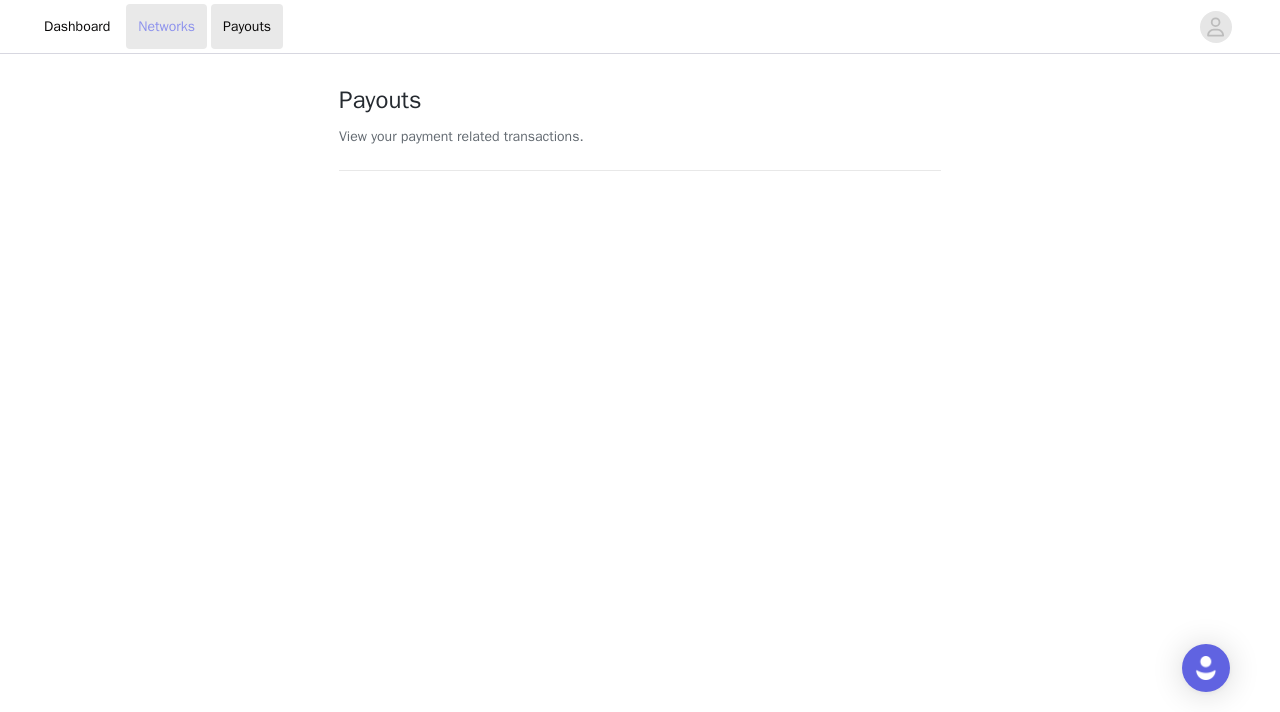 click on "Networks" at bounding box center [166, 26] 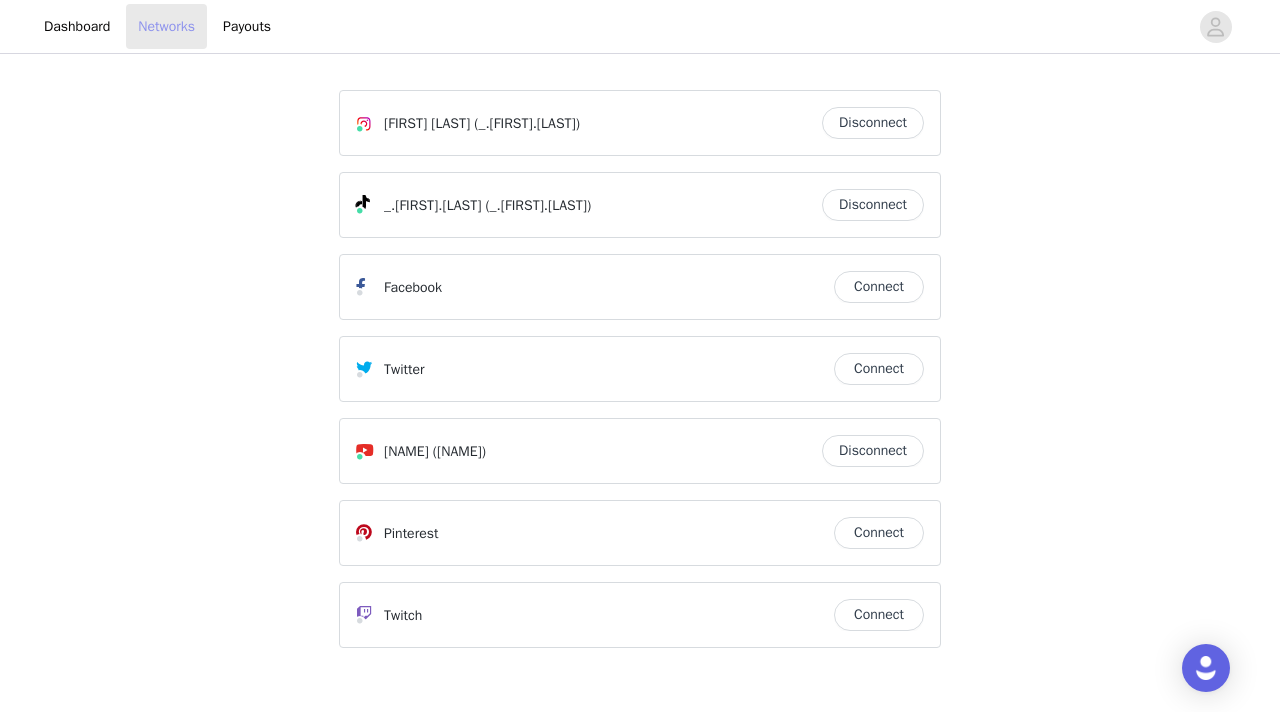scroll, scrollTop: 45, scrollLeft: 0, axis: vertical 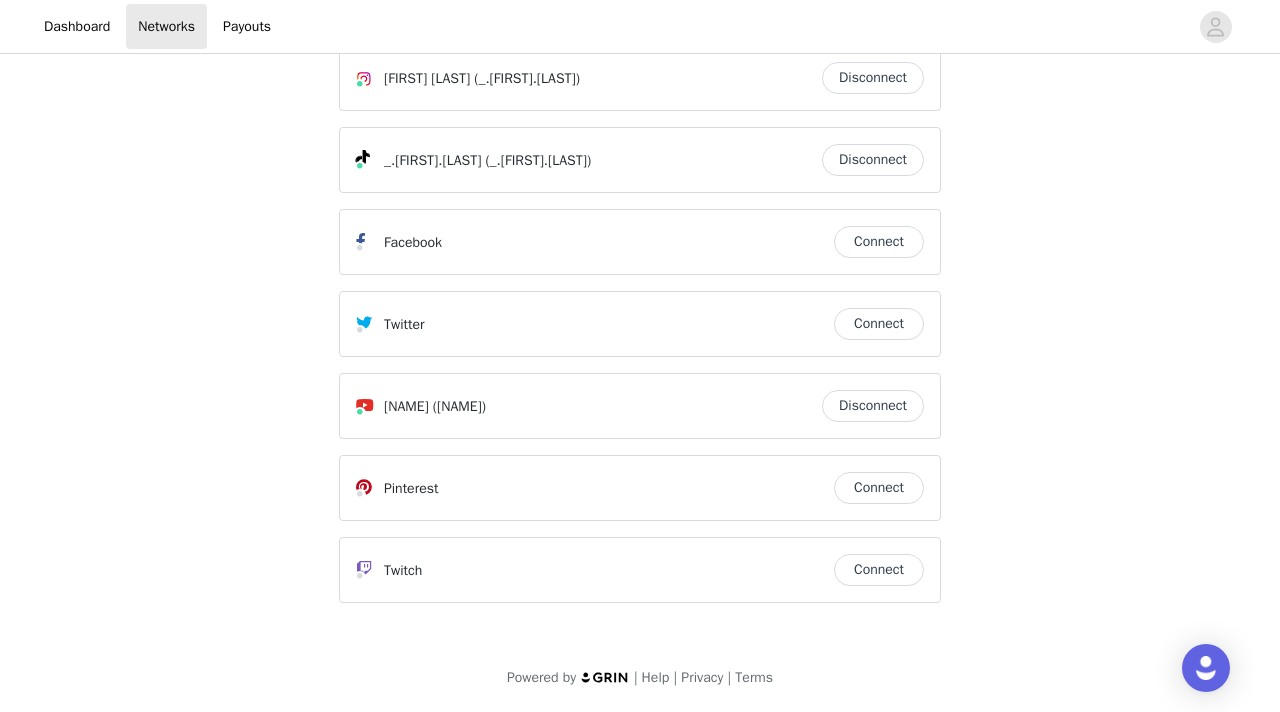 click on "Connect" at bounding box center [879, 488] 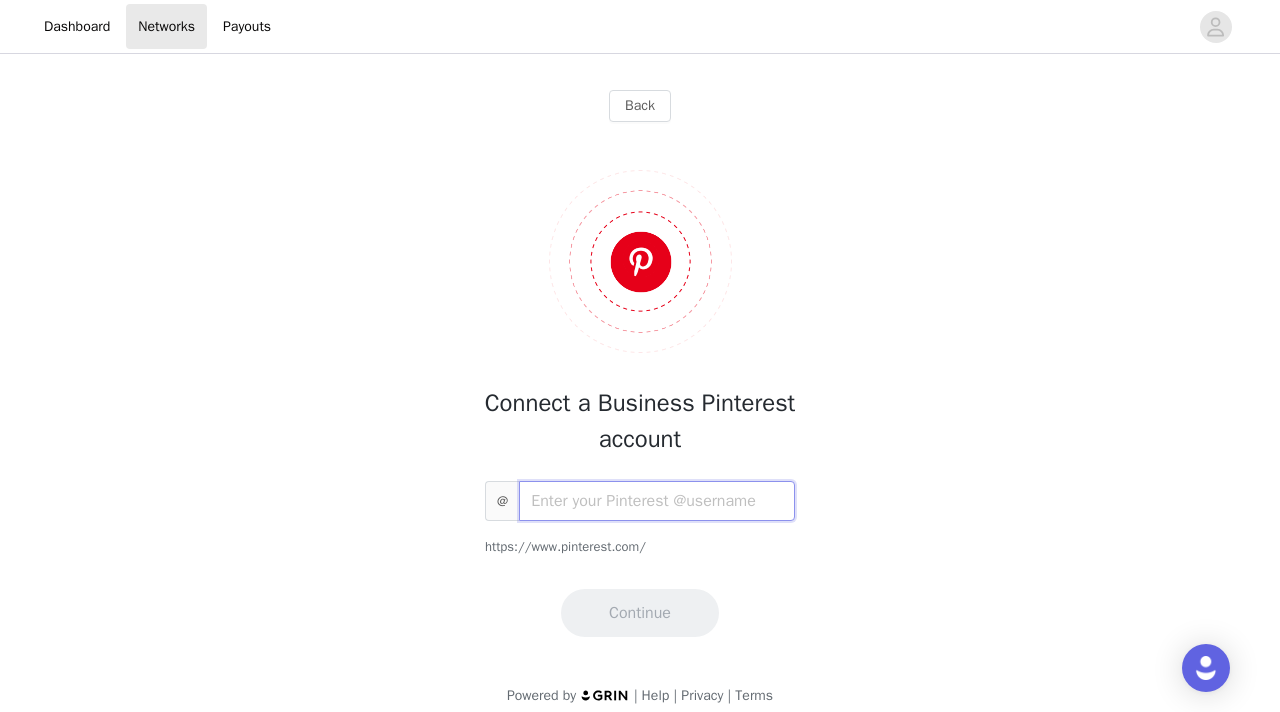 click at bounding box center (657, 501) 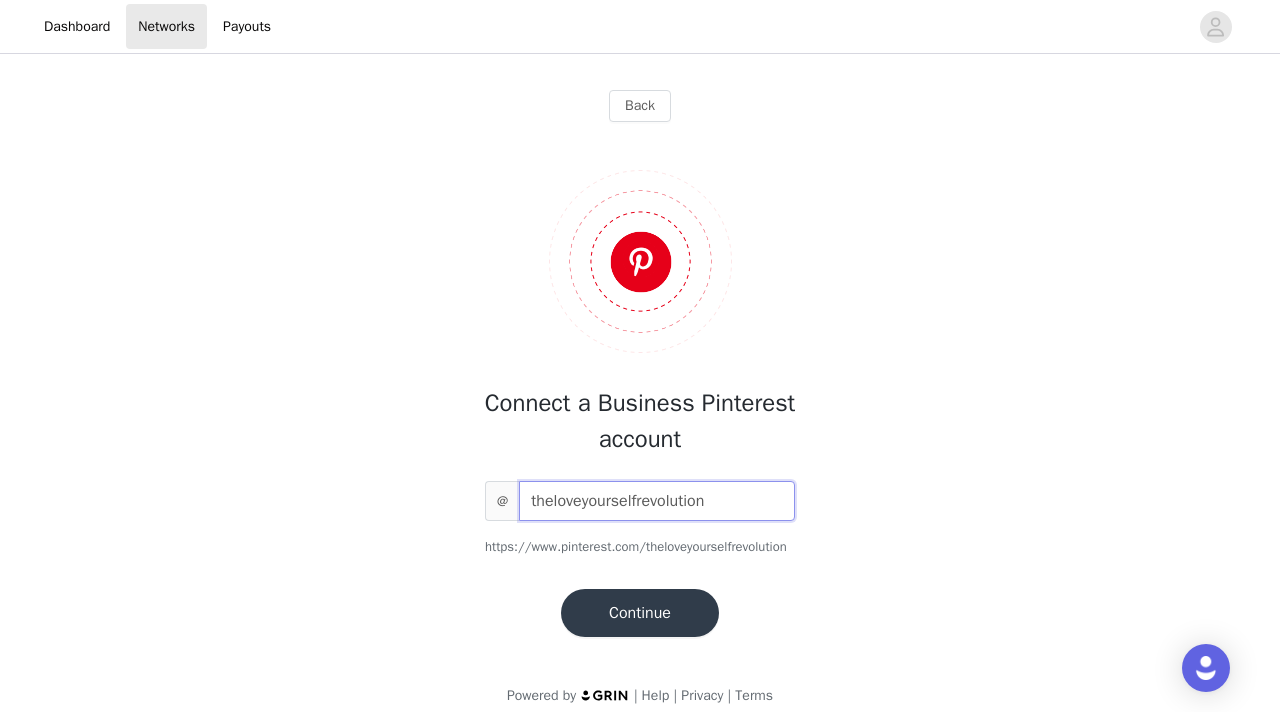 type on "theloveyourselfrevolution" 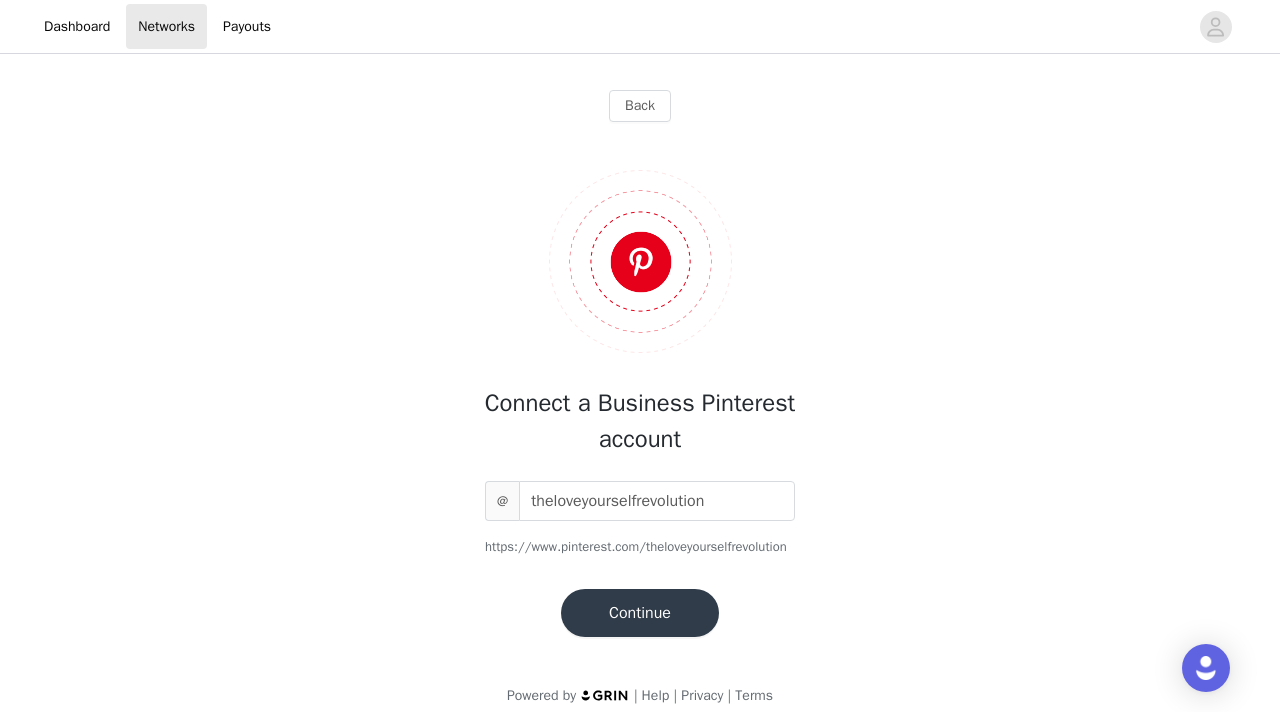 click on "Continue" at bounding box center [640, 613] 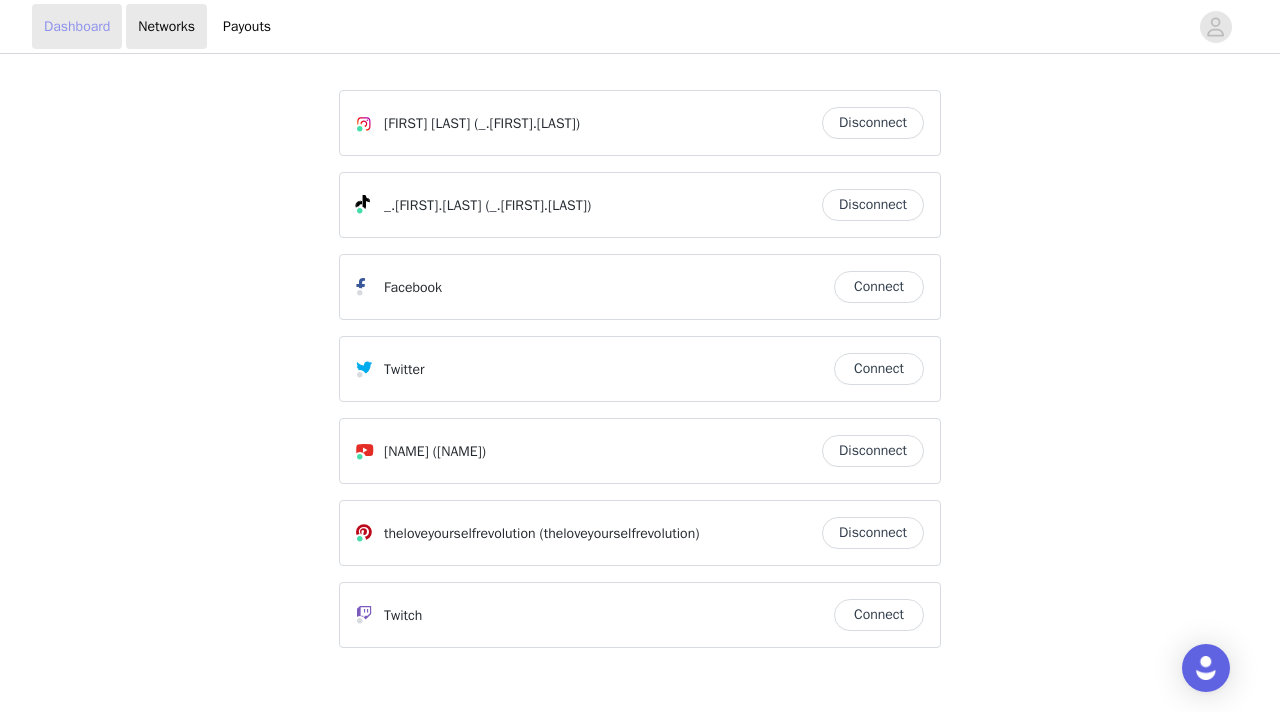 click on "Dashboard" at bounding box center (77, 26) 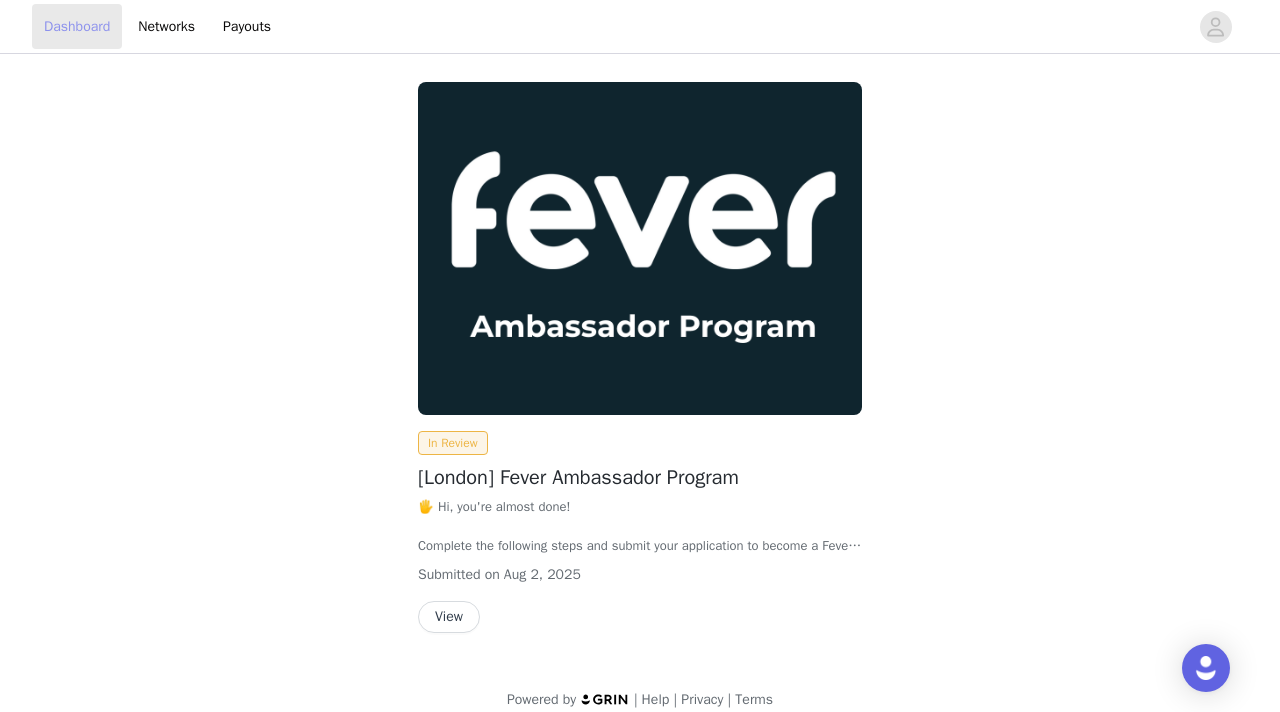 scroll, scrollTop: 21, scrollLeft: 0, axis: vertical 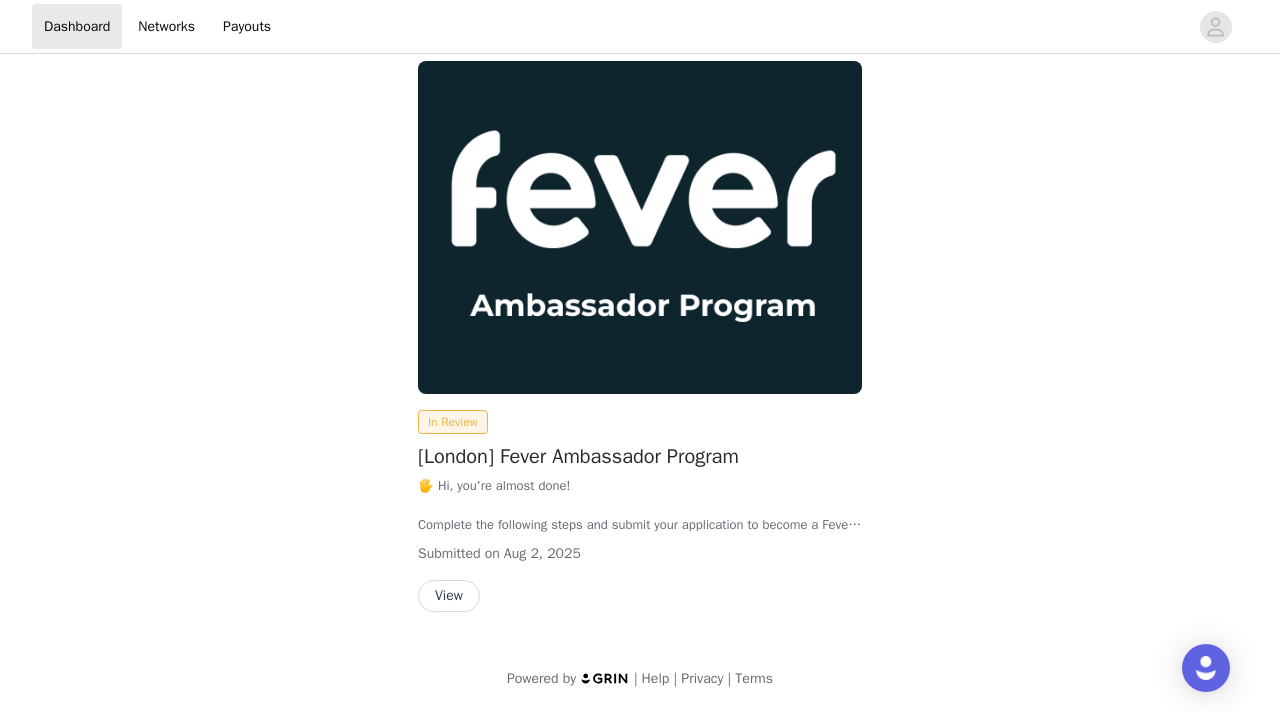 click on "View" at bounding box center (449, 596) 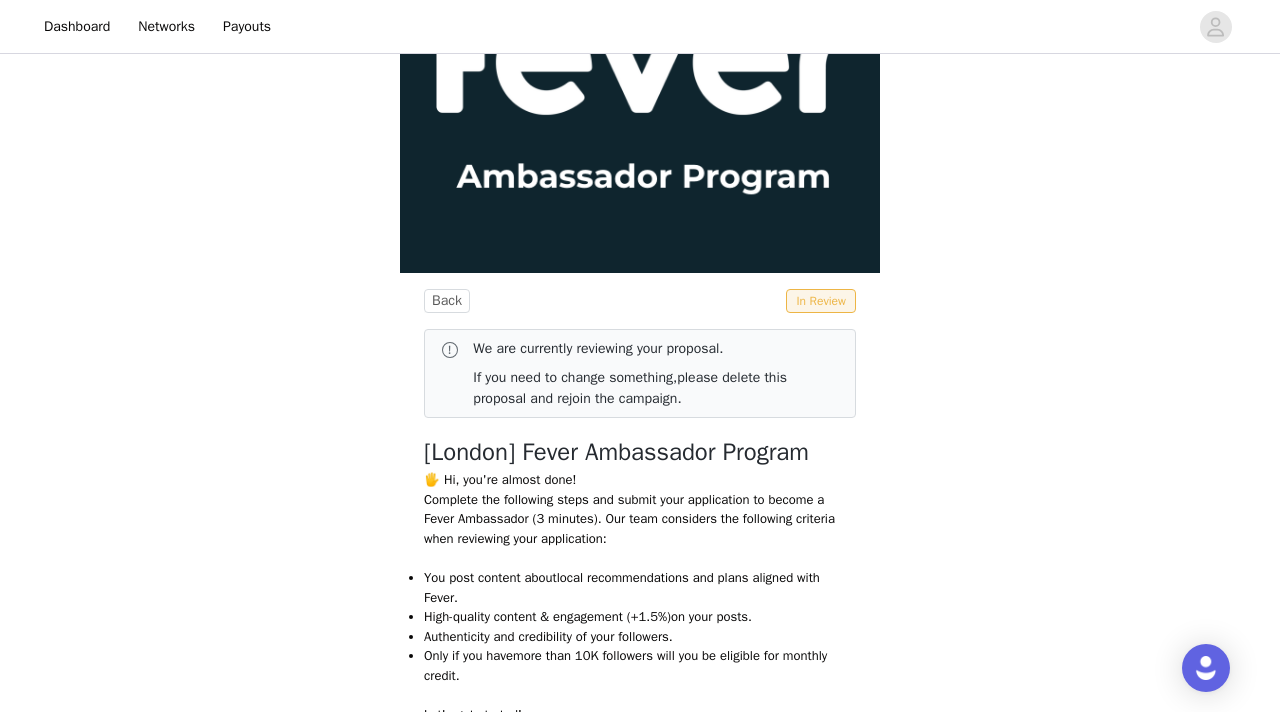 scroll, scrollTop: 0, scrollLeft: 0, axis: both 